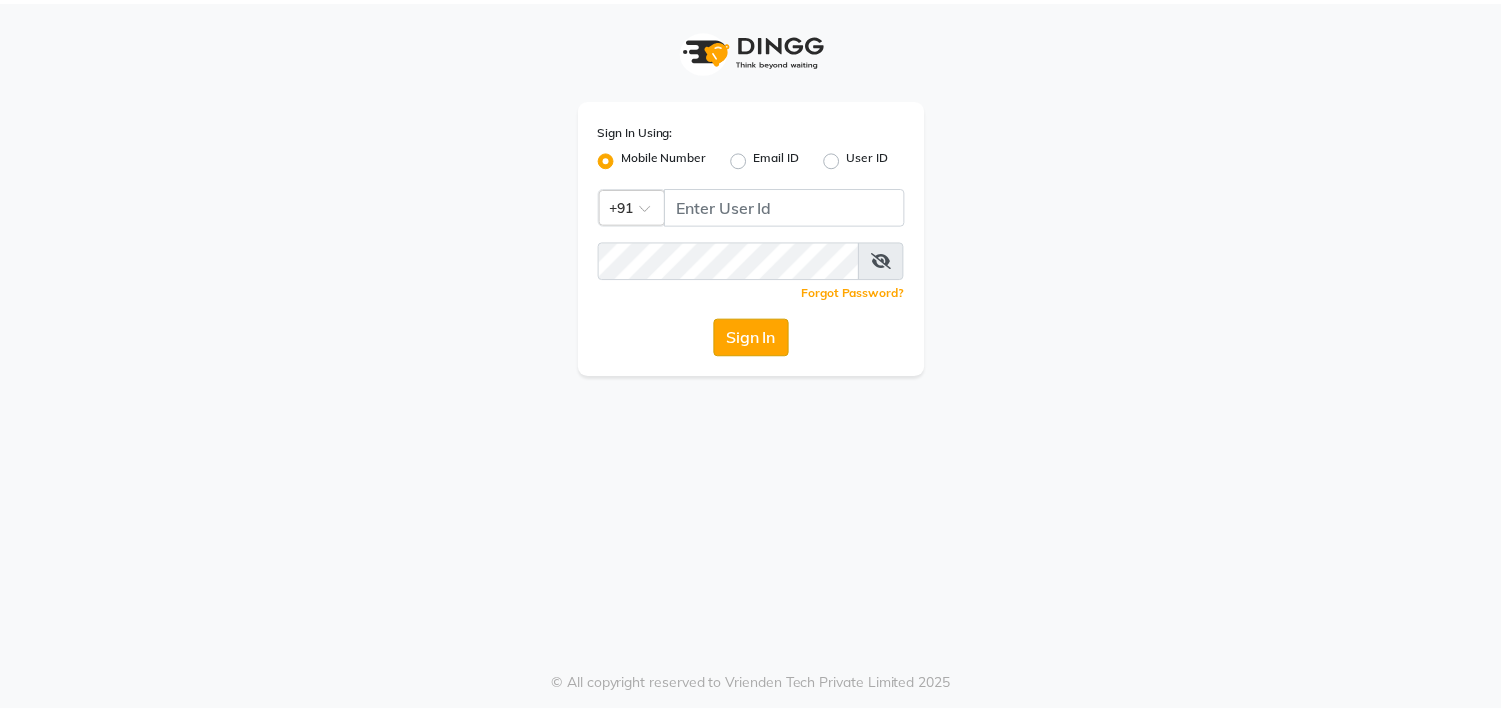 scroll, scrollTop: 0, scrollLeft: 0, axis: both 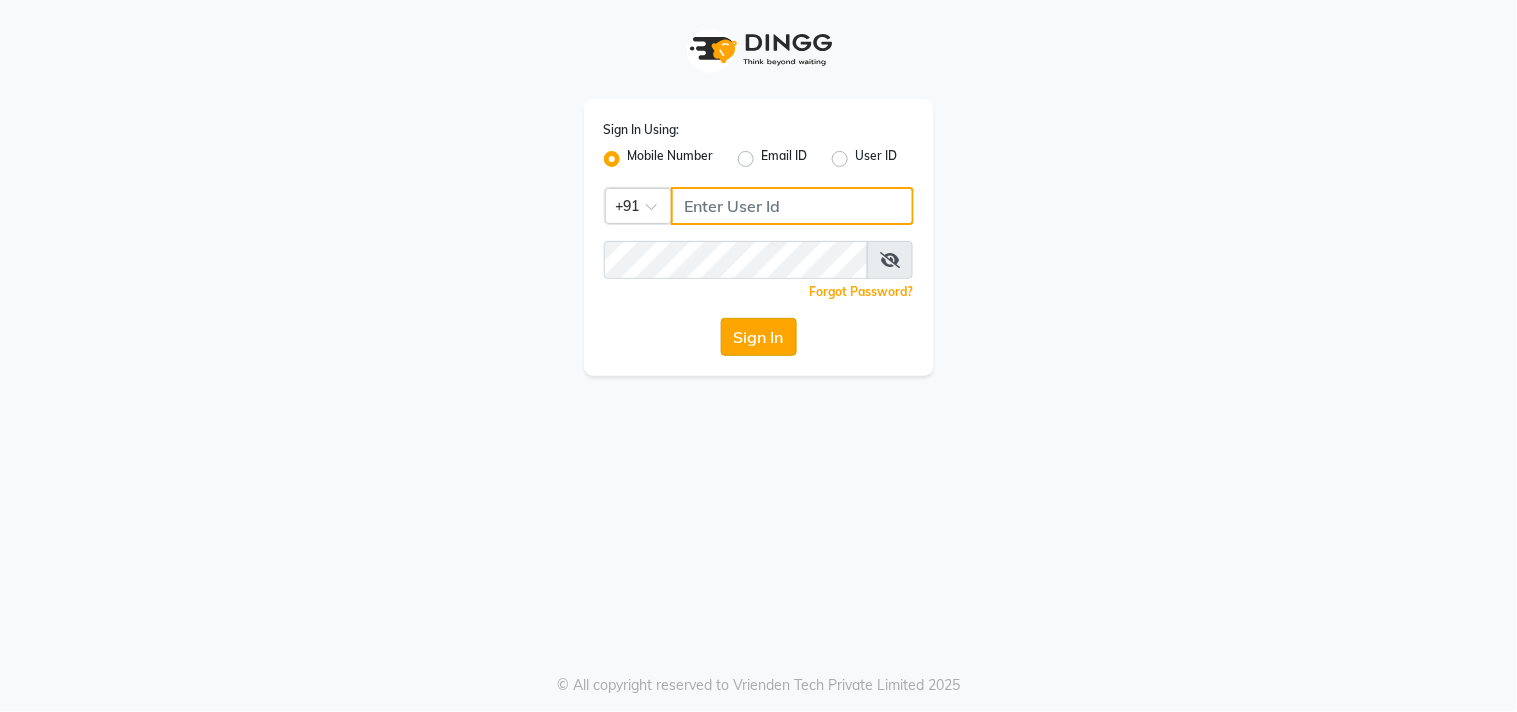 type on "9619367097" 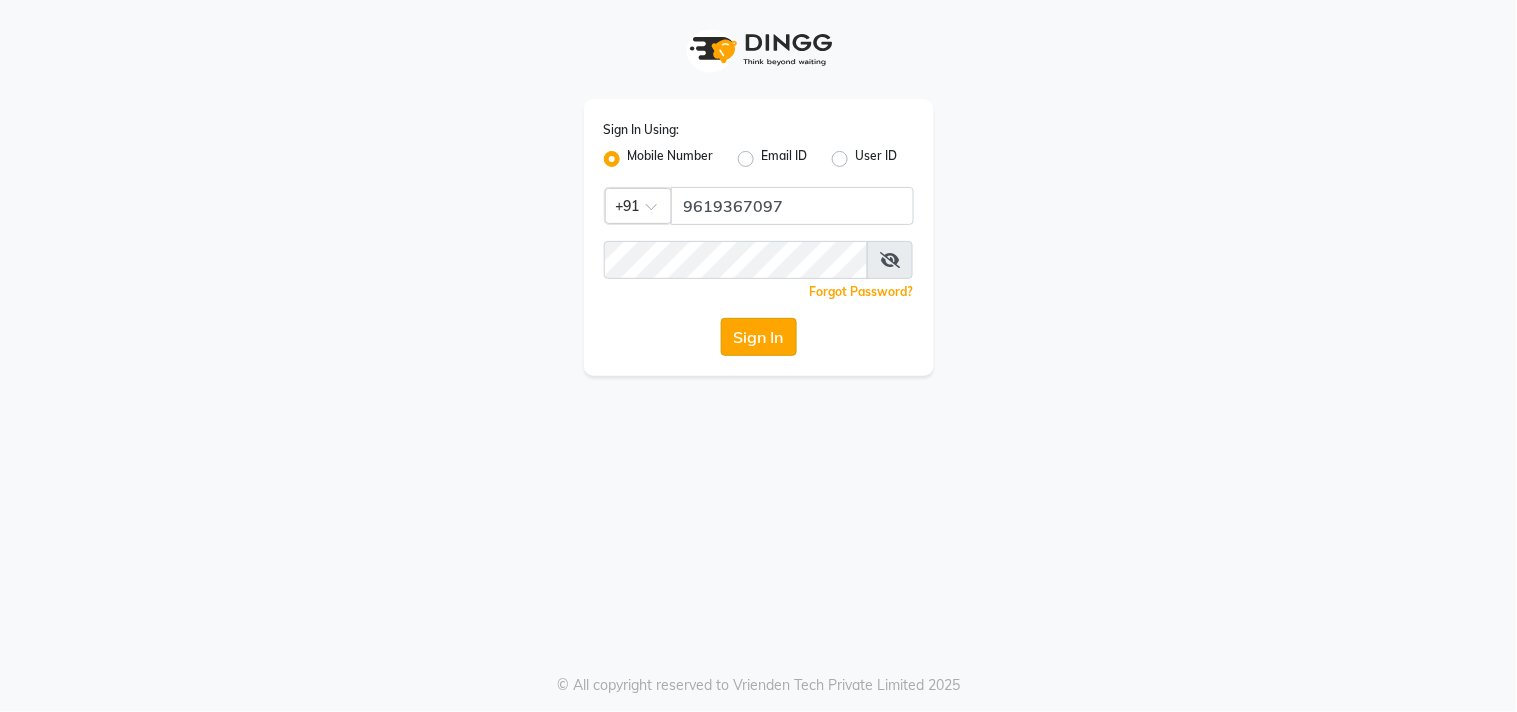 click on "Sign In" 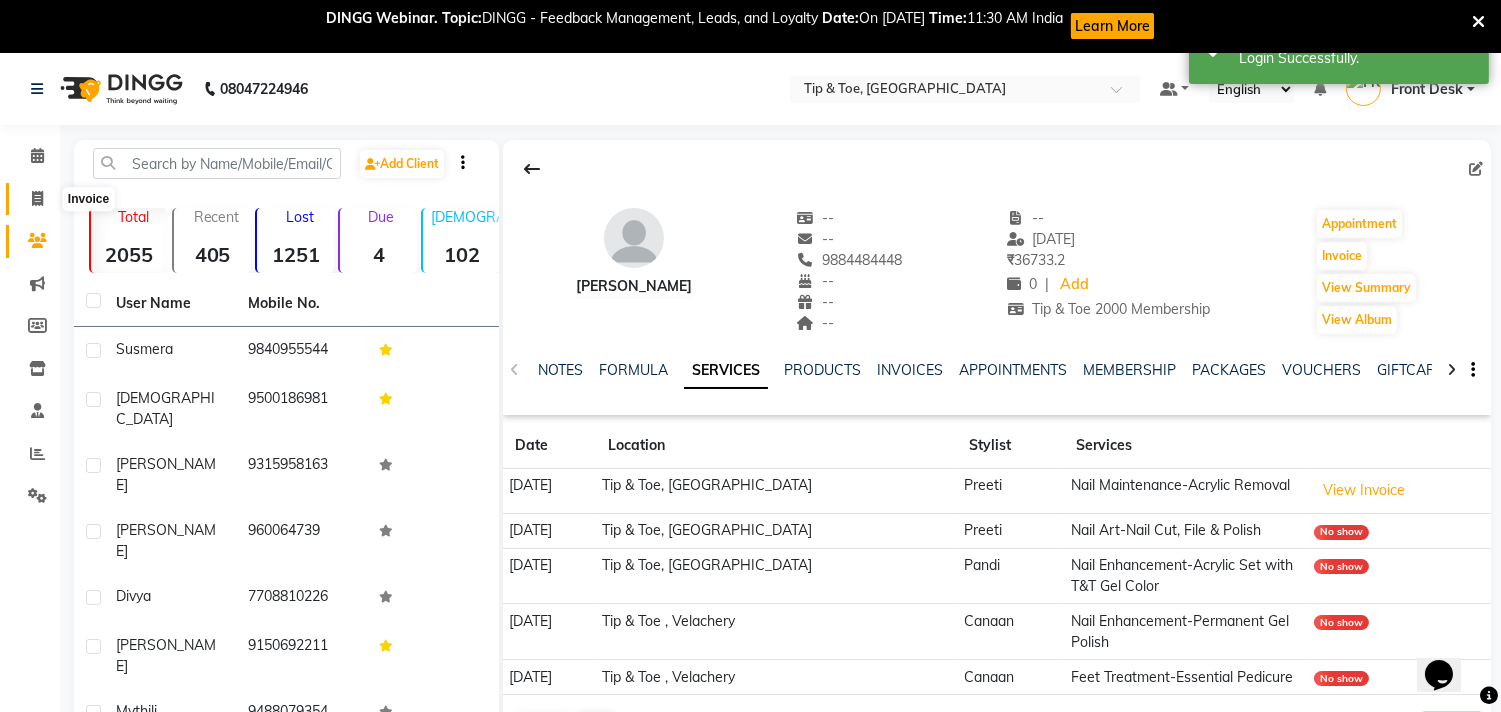 scroll, scrollTop: 0, scrollLeft: 0, axis: both 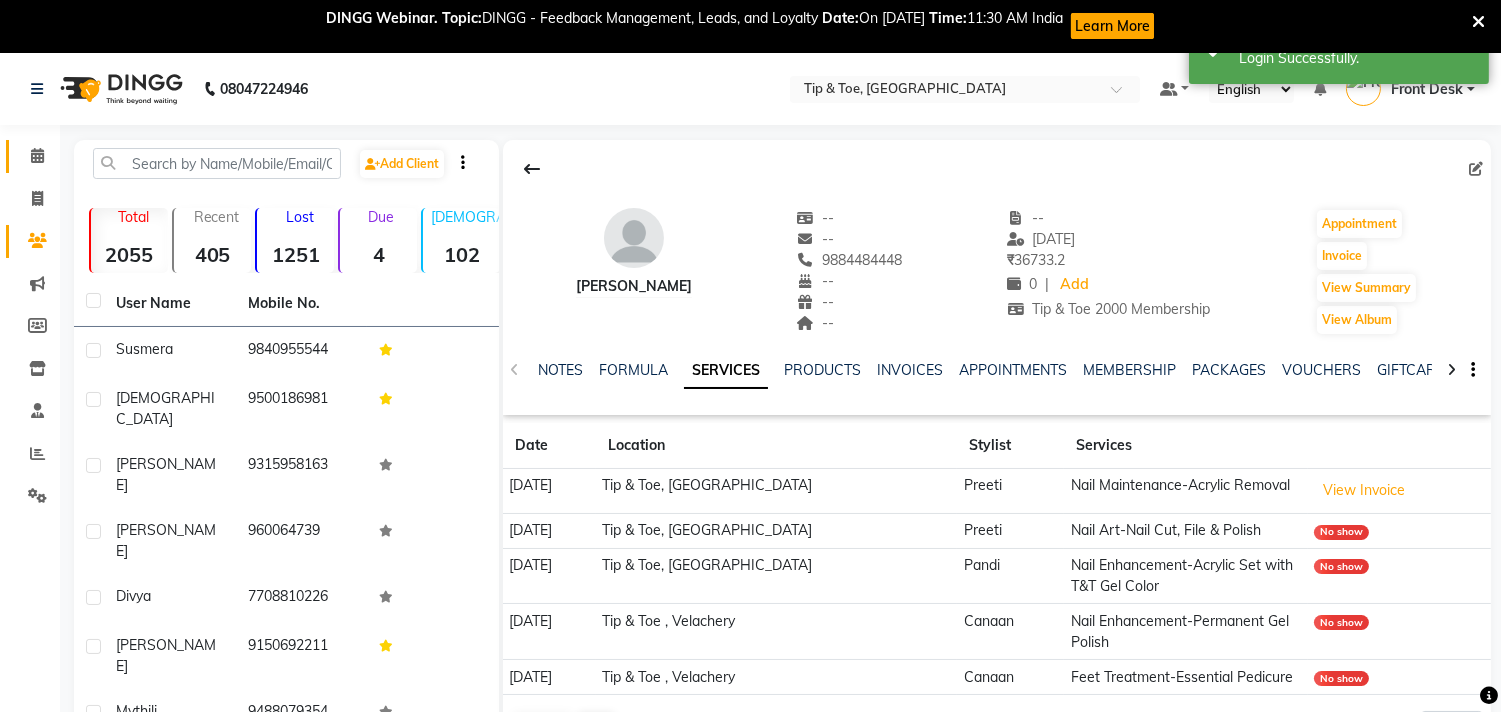 click on "Calendar" 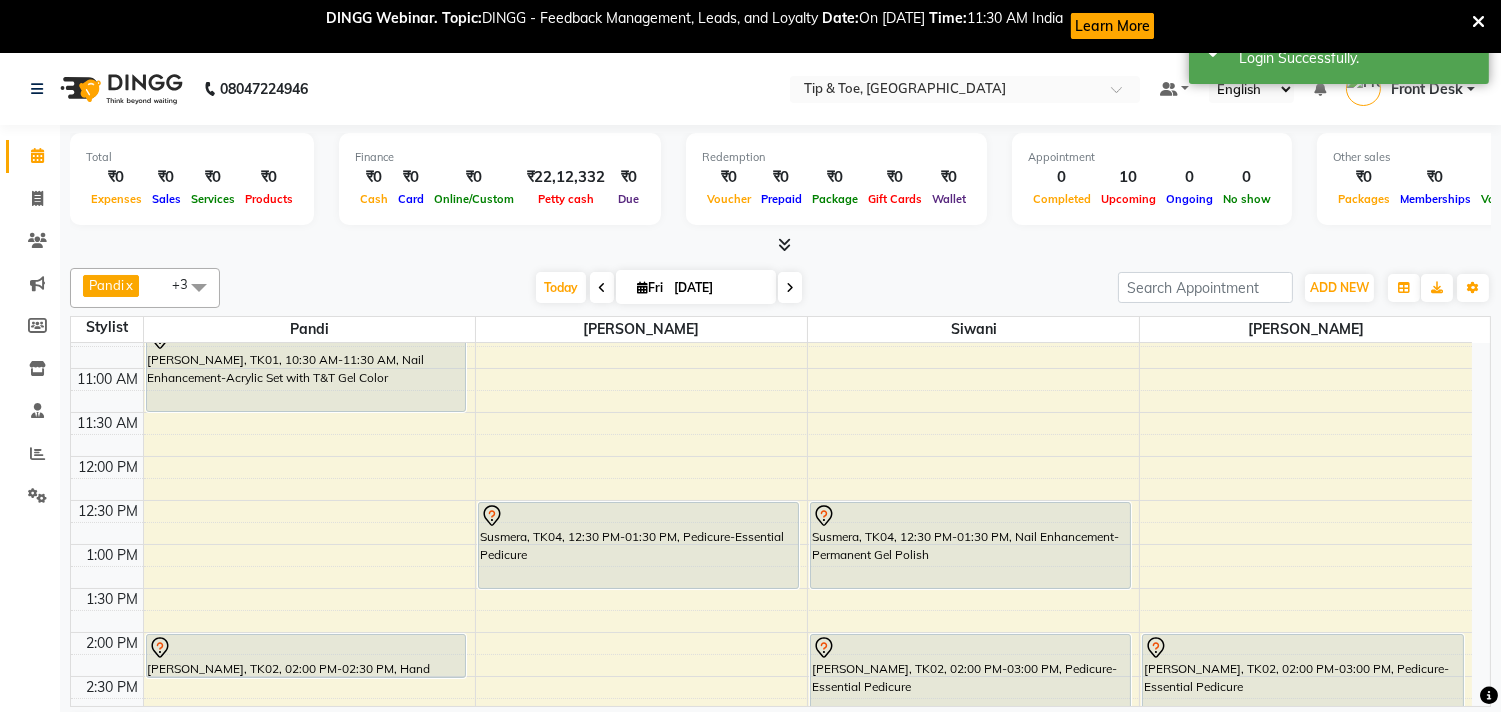 scroll, scrollTop: 96, scrollLeft: 0, axis: vertical 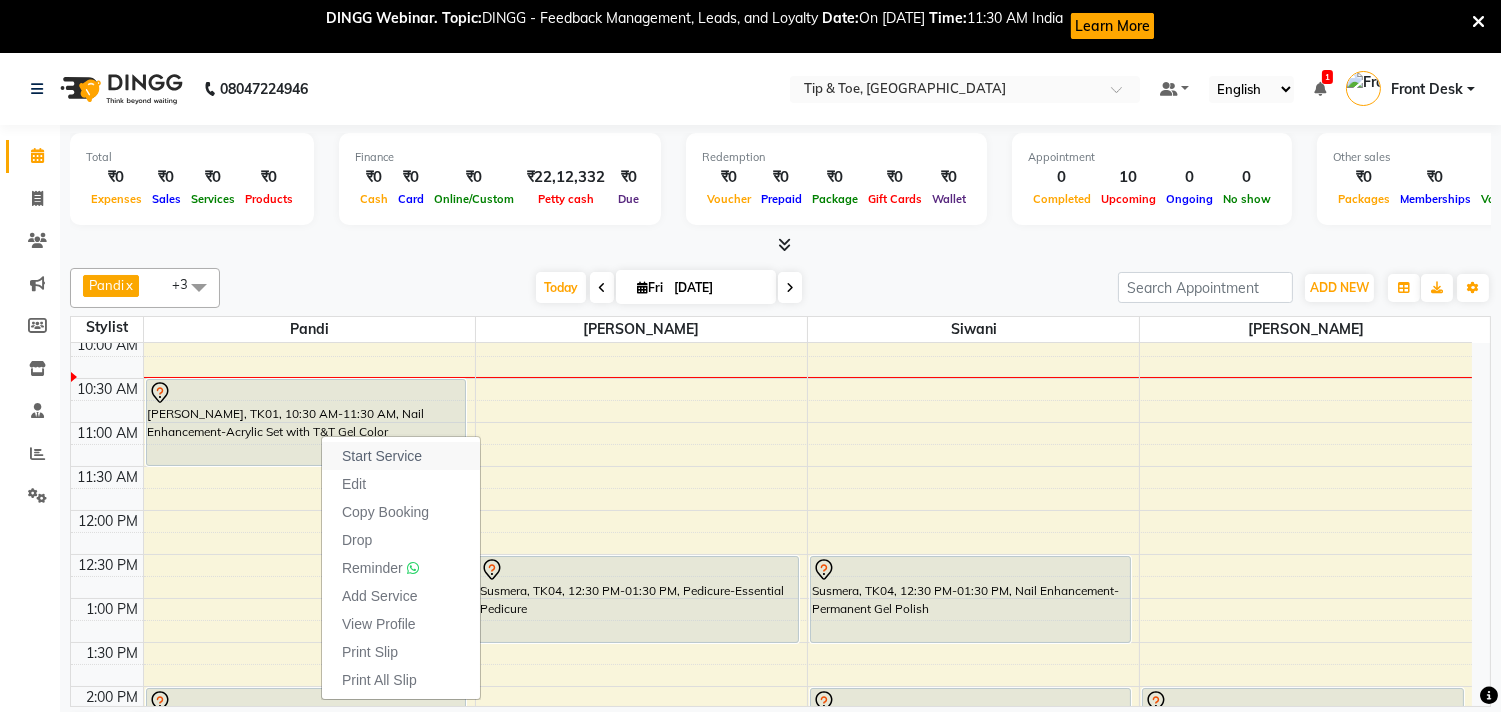 click on "Start Service" at bounding box center [382, 456] 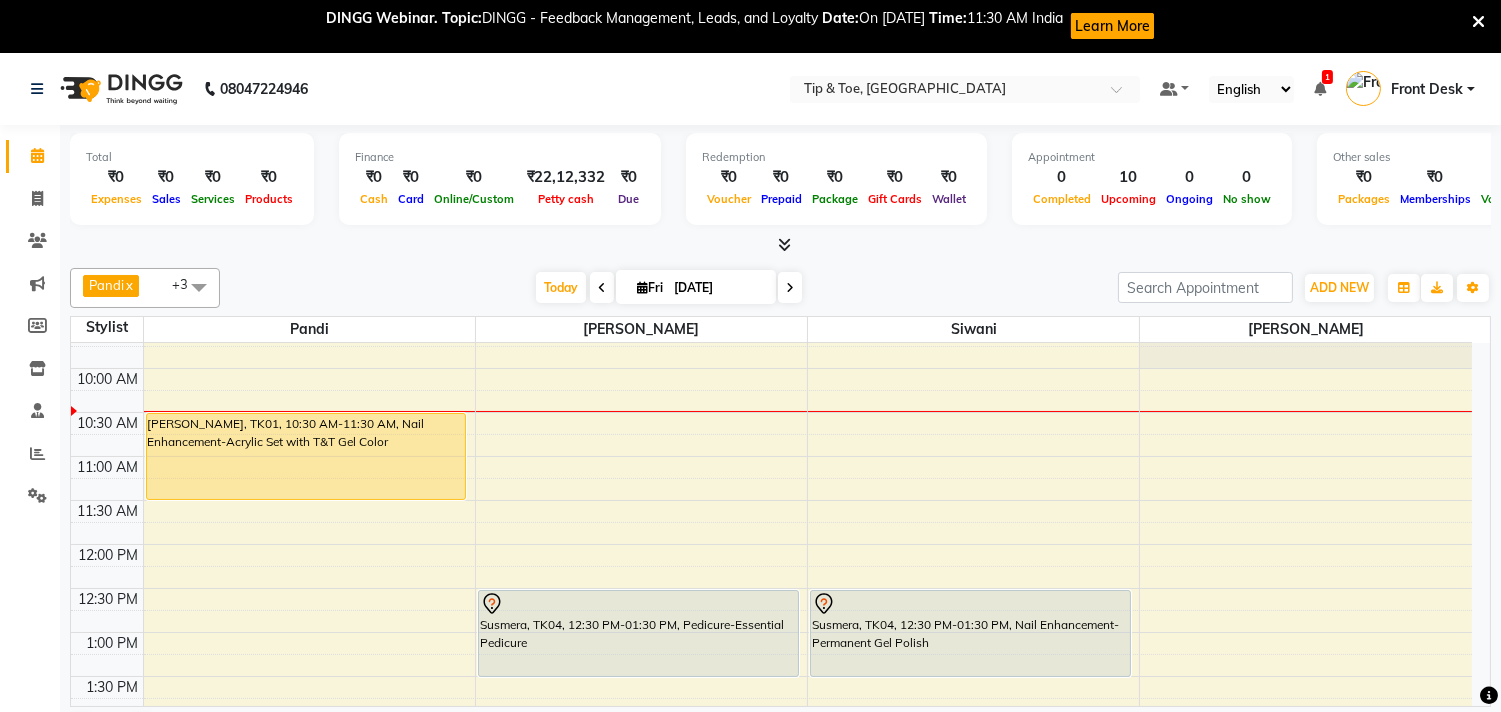 scroll, scrollTop: 333, scrollLeft: 0, axis: vertical 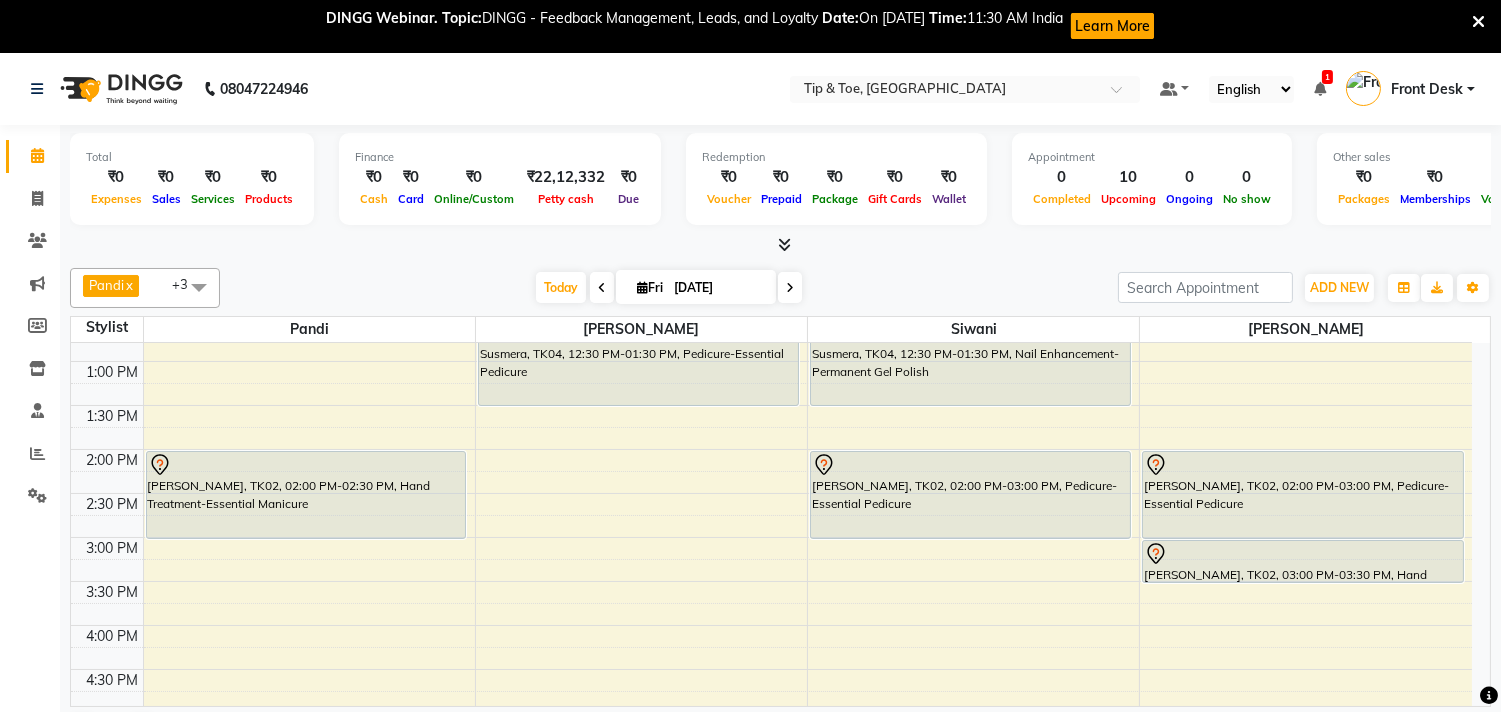 drag, startPoint x: 263, startPoint y: 492, endPoint x: 256, endPoint y: 523, distance: 31.780497 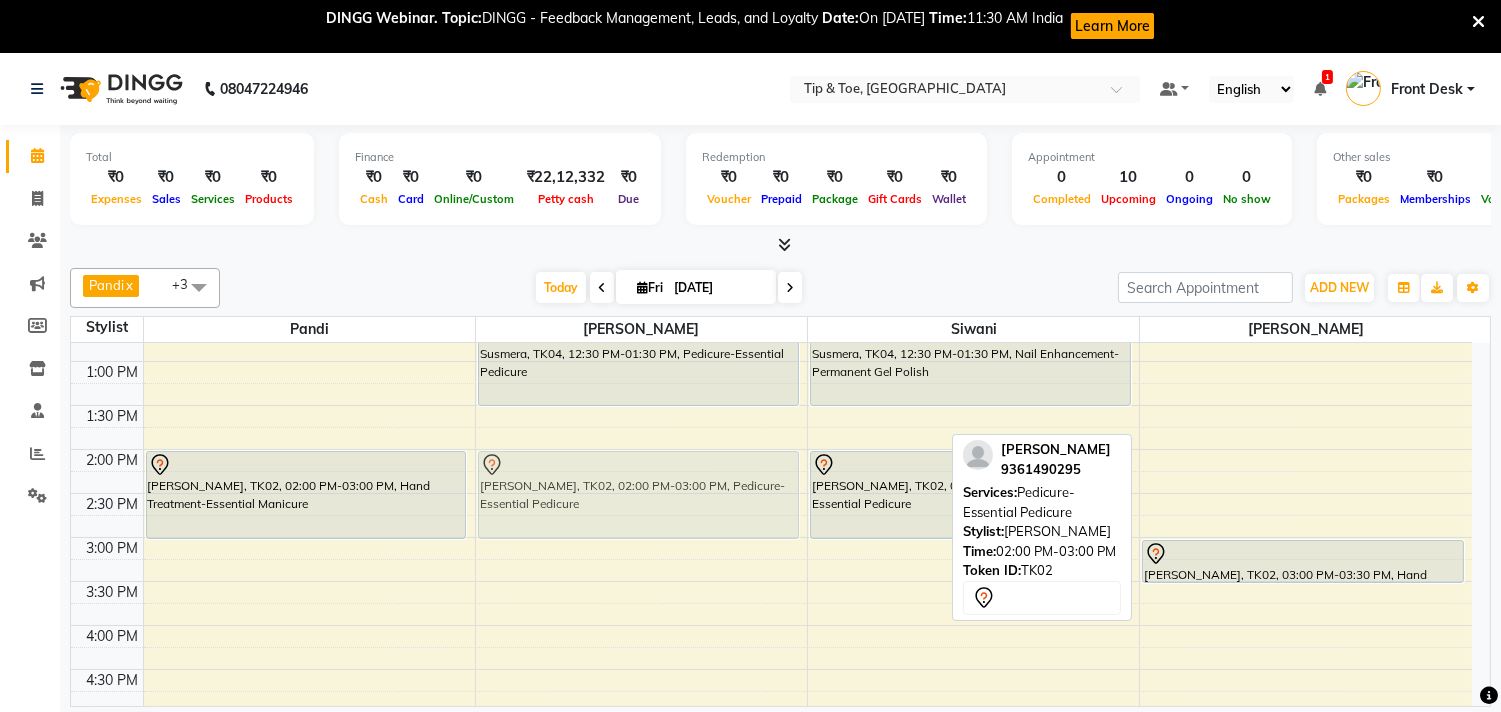 drag, startPoint x: 1303, startPoint y: 483, endPoint x: 803, endPoint y: 488, distance: 500.025 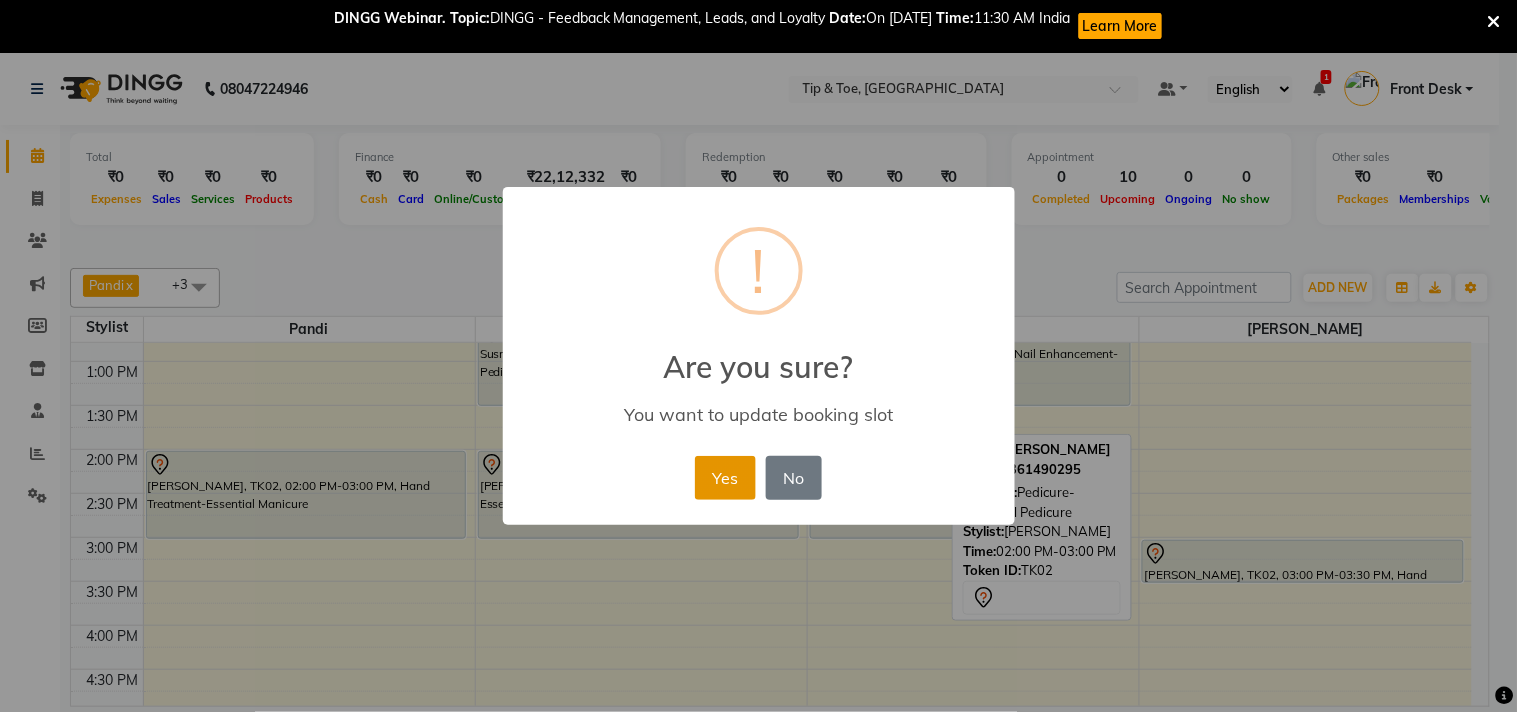 drag, startPoint x: 735, startPoint y: 468, endPoint x: 754, endPoint y: 468, distance: 19 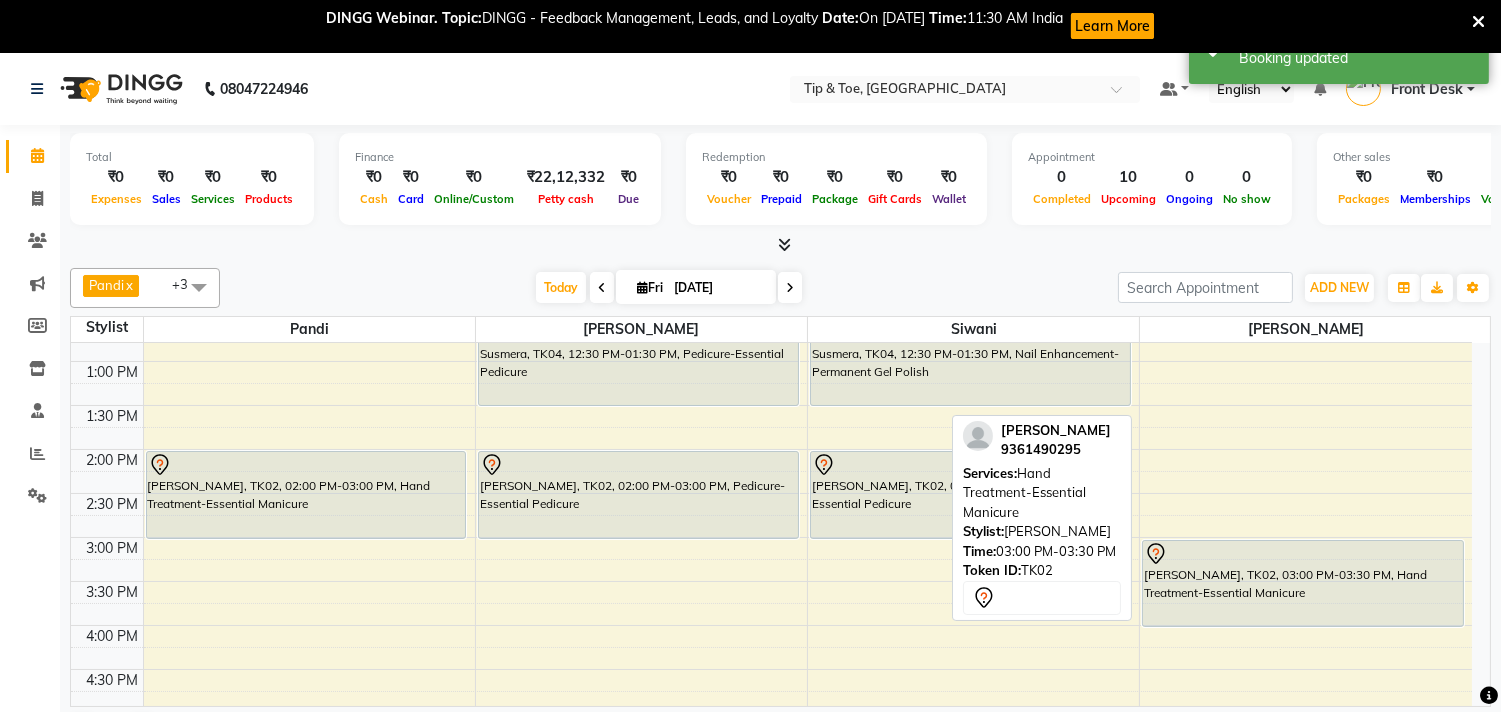 drag, startPoint x: 1223, startPoint y: 577, endPoint x: 1224, endPoint y: 606, distance: 29.017237 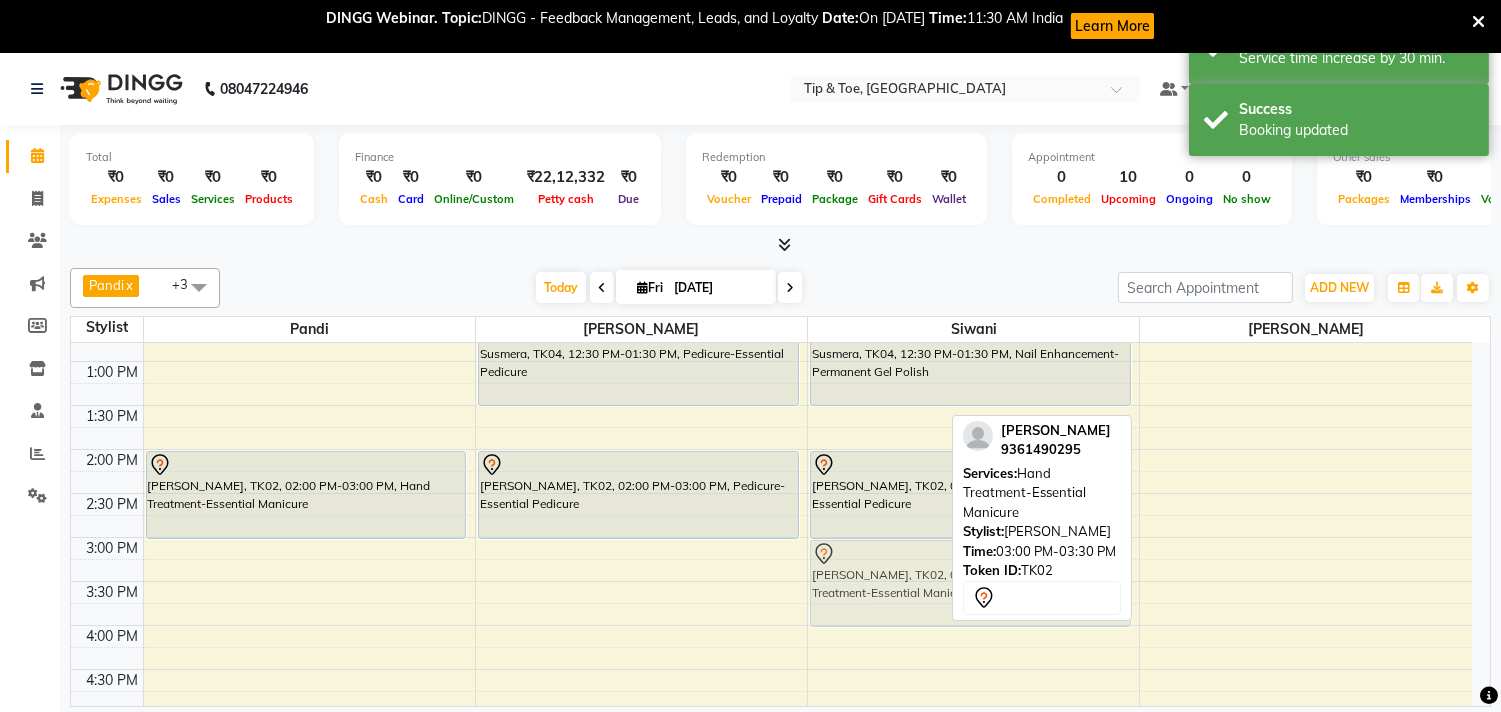 drag, startPoint x: 1264, startPoint y: 576, endPoint x: 965, endPoint y: 568, distance: 299.107 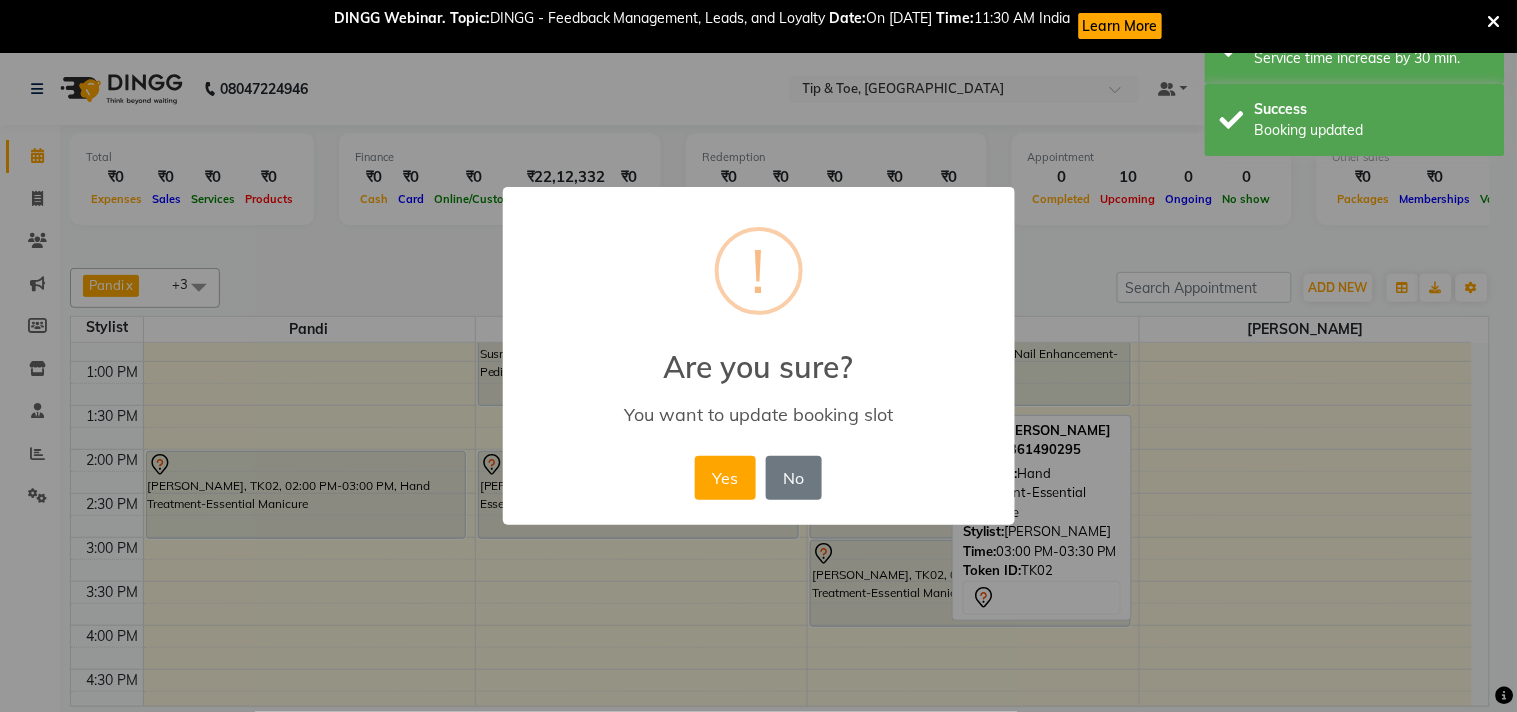 drag, startPoint x: 731, startPoint y: 471, endPoint x: 771, endPoint y: 484, distance: 42.059483 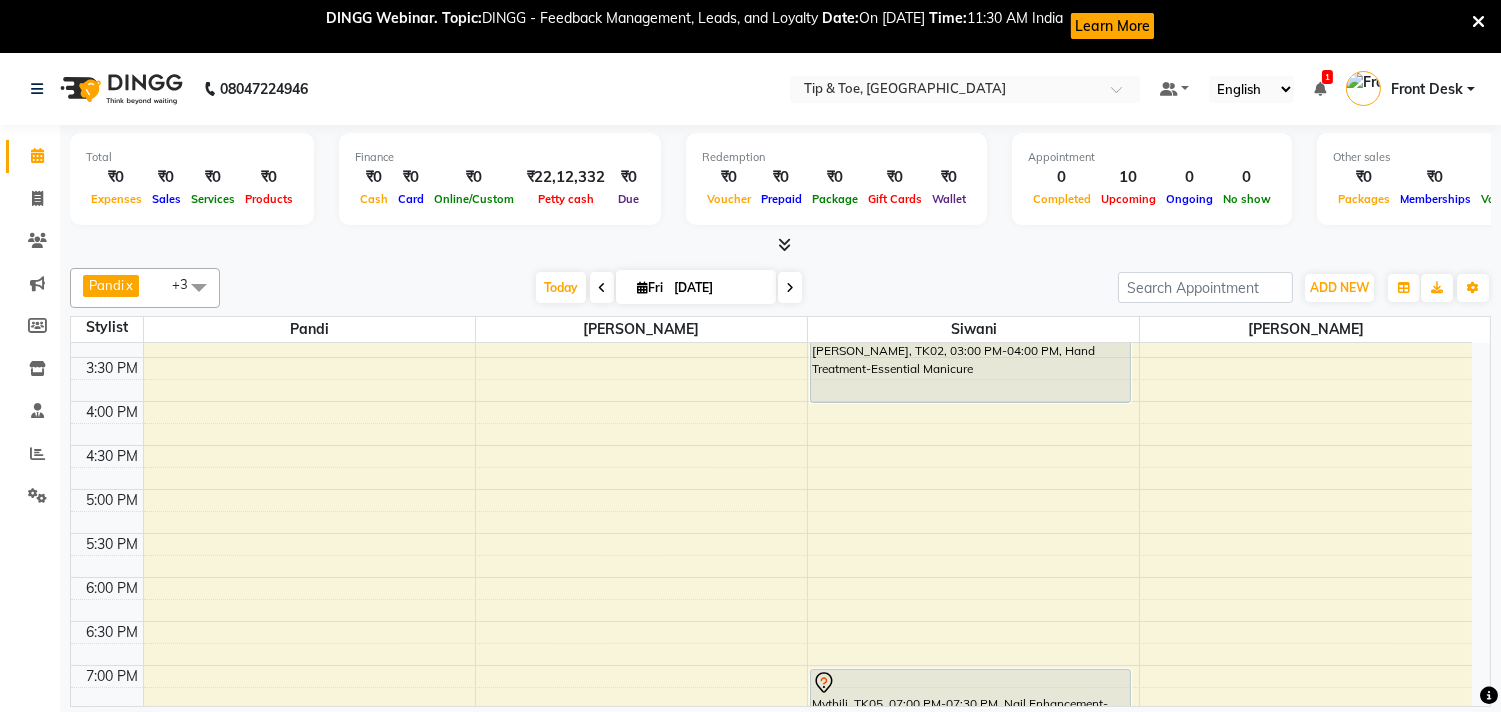 scroll, scrollTop: 873, scrollLeft: 0, axis: vertical 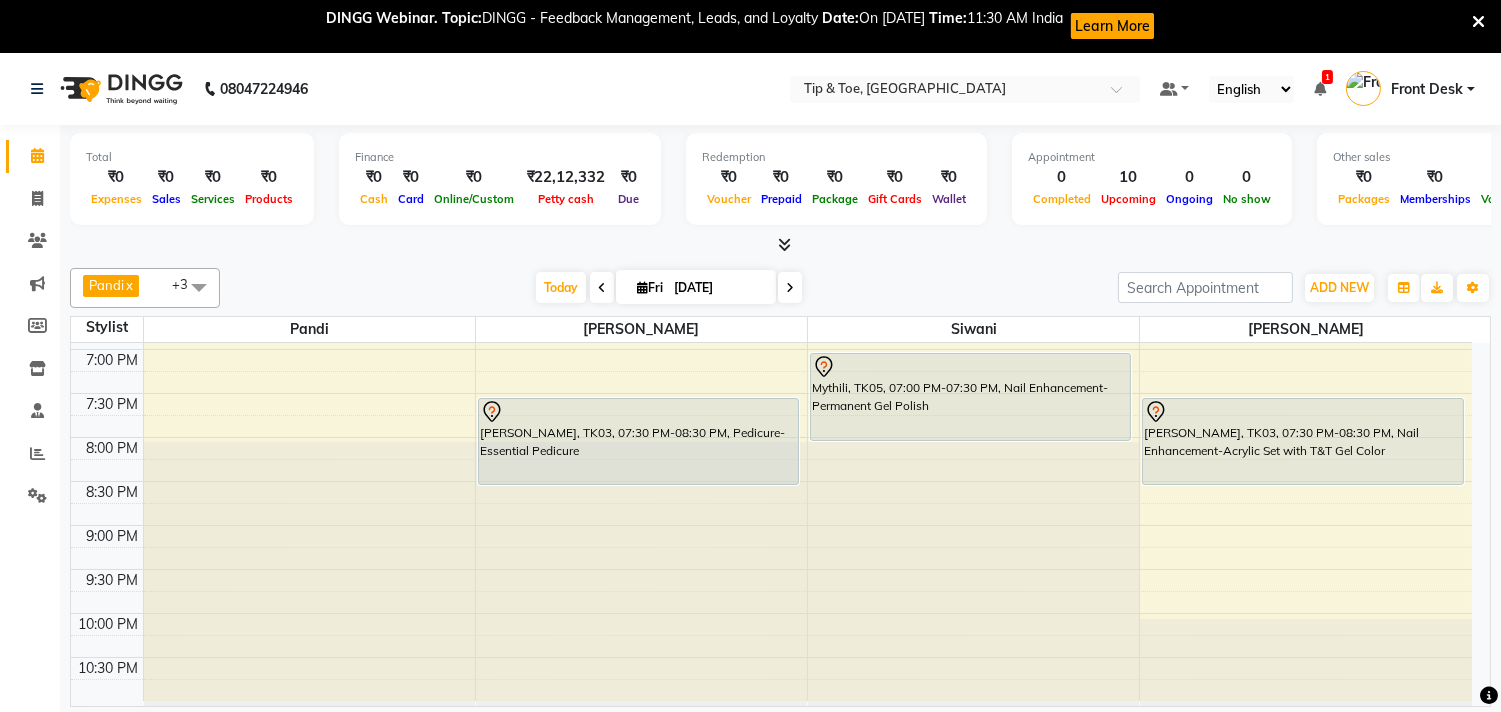 drag, startPoint x: 1018, startPoint y: 397, endPoint x: 1024, endPoint y: 431, distance: 34.525352 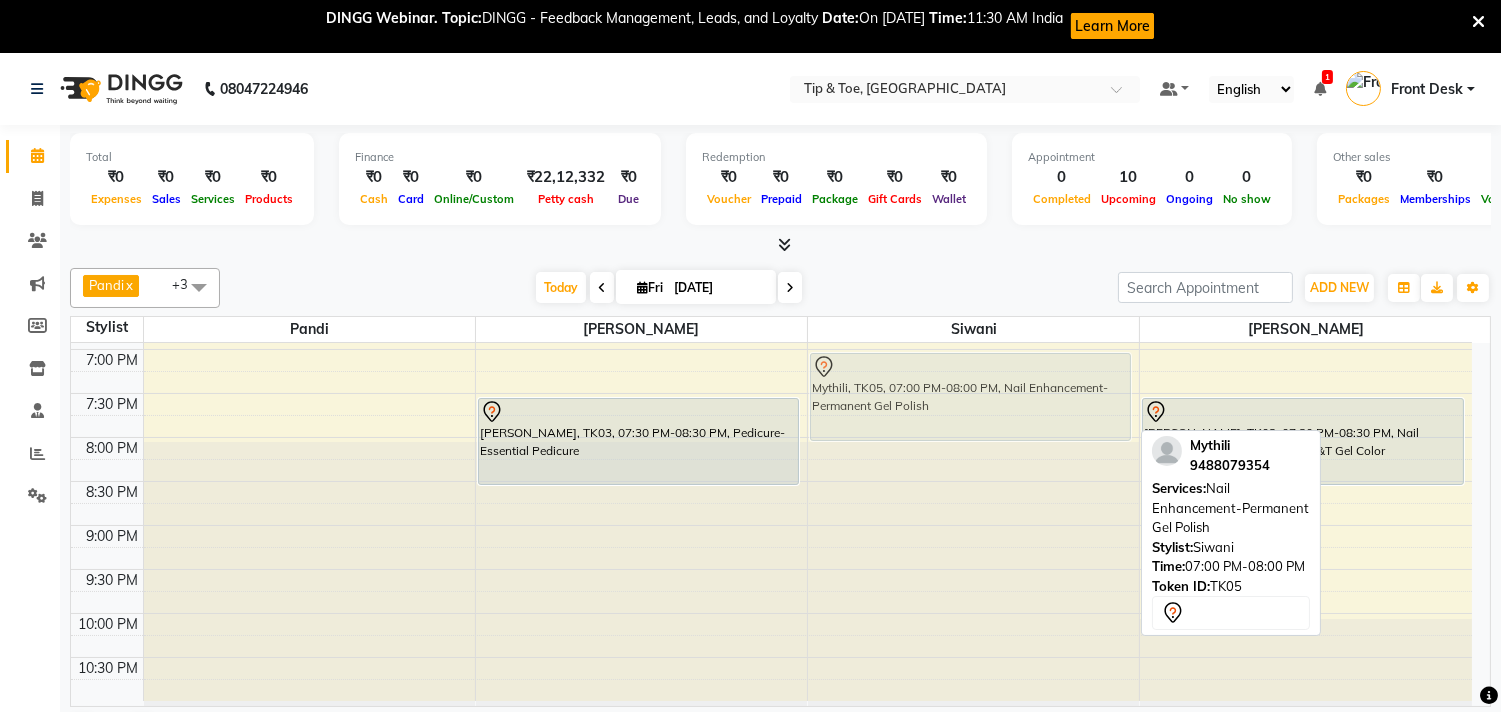 click on "Susmera, TK04, 12:30 PM-01:30 PM, Nail Enhancement-Permanent Gel Polish             [PERSON_NAME], TK02, 02:00 PM-03:00 PM, Pedicure-Essential Pedicure             [PERSON_NAME], TK02, 03:00 PM-04:00 PM, Hand Treatment-Essential Manicure             Mythili, TK05, 07:00 PM-08:00 PM, Nail Enhancement-Permanent Gel Polish             Mythili, TK05, 07:00 PM-08:00 PM, Nail Enhancement-Permanent Gel Polish" at bounding box center [973, 85] 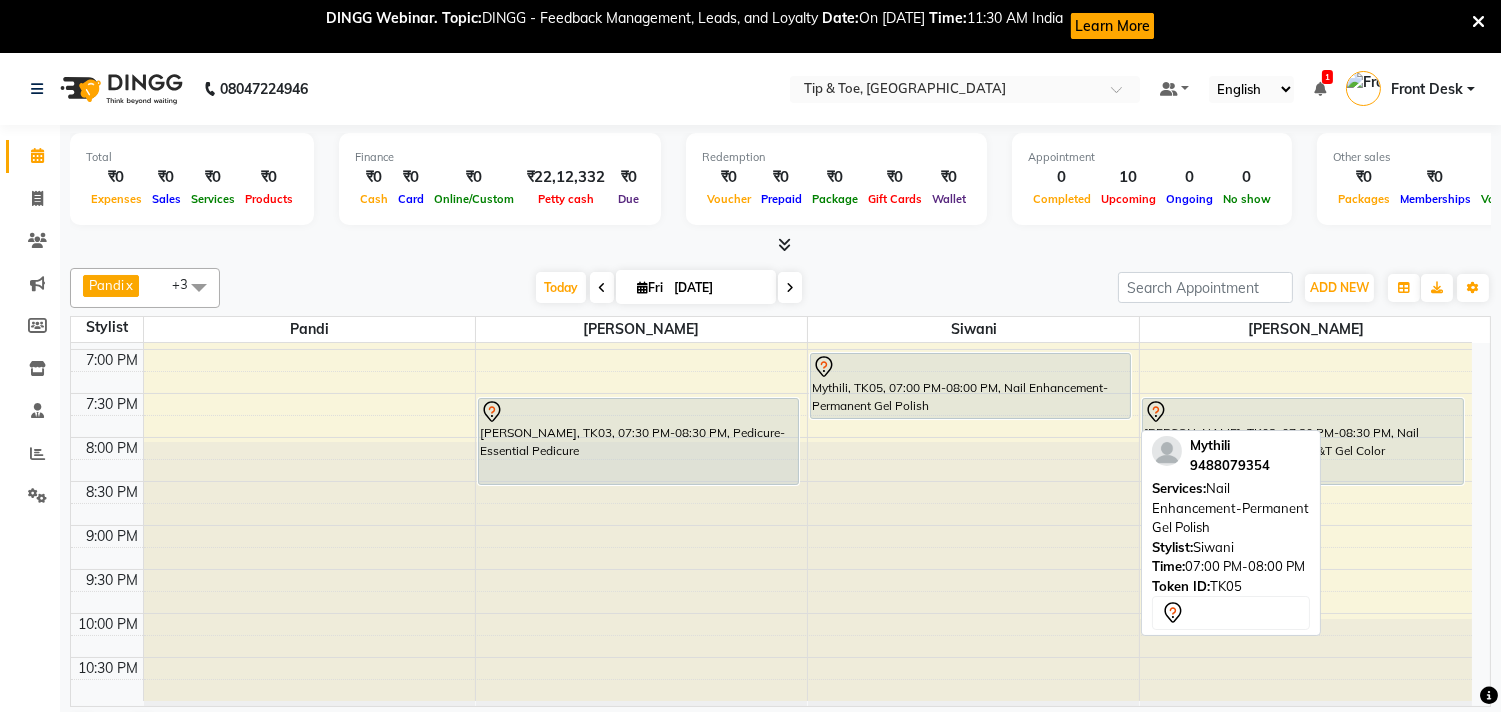 drag, startPoint x: 896, startPoint y: 440, endPoint x: 927, endPoint y: 411, distance: 42.44997 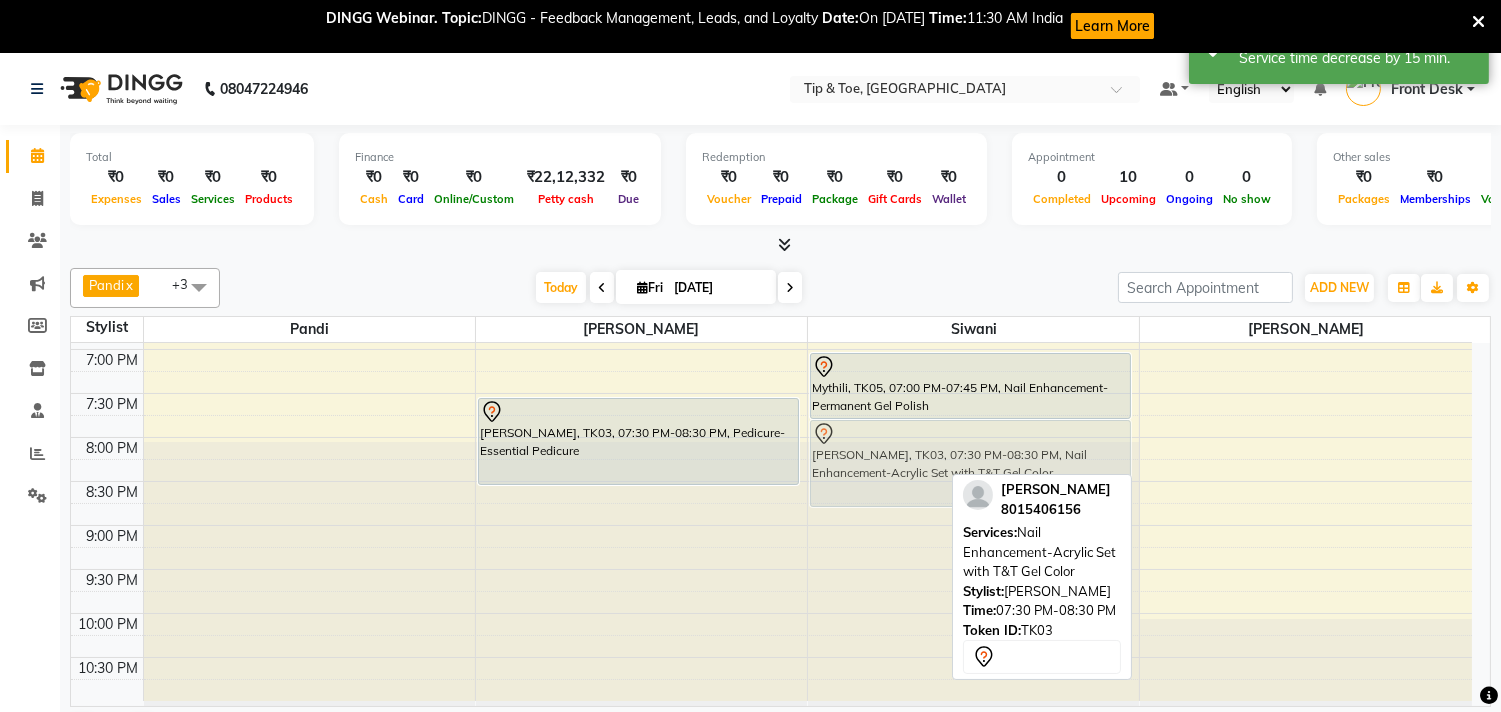 drag, startPoint x: 1257, startPoint y: 450, endPoint x: 1033, endPoint y: 464, distance: 224.43707 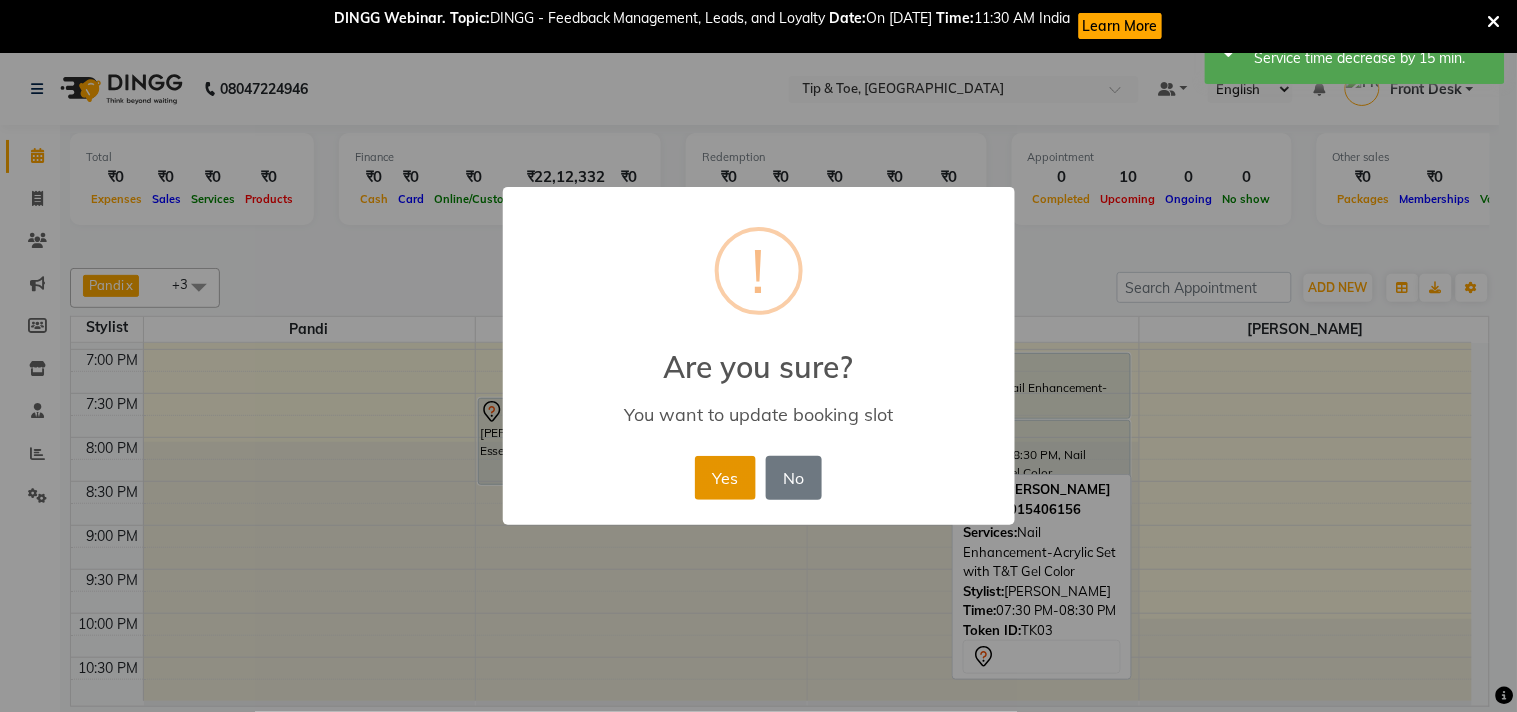 click on "Yes" at bounding box center (725, 478) 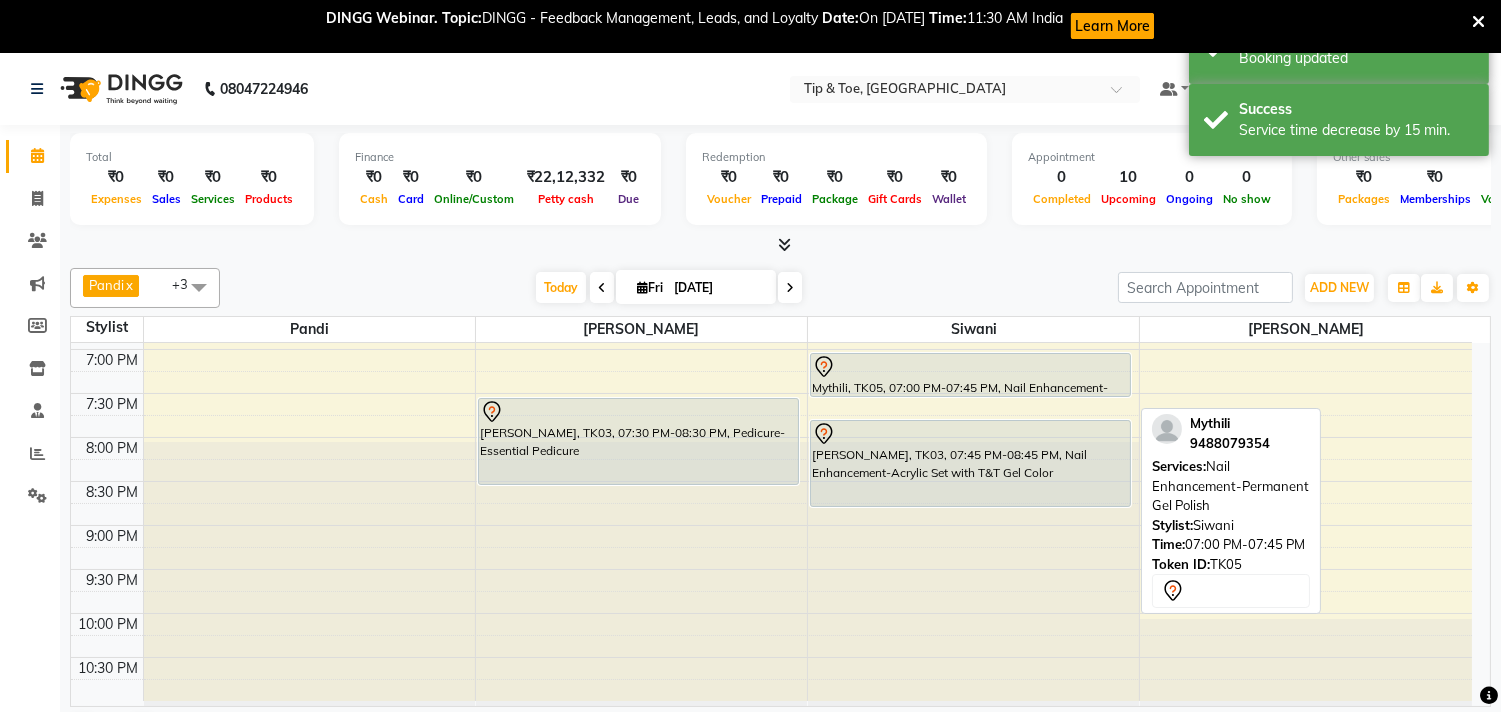 drag, startPoint x: 921, startPoint y: 415, endPoint x: 930, endPoint y: 392, distance: 24.698177 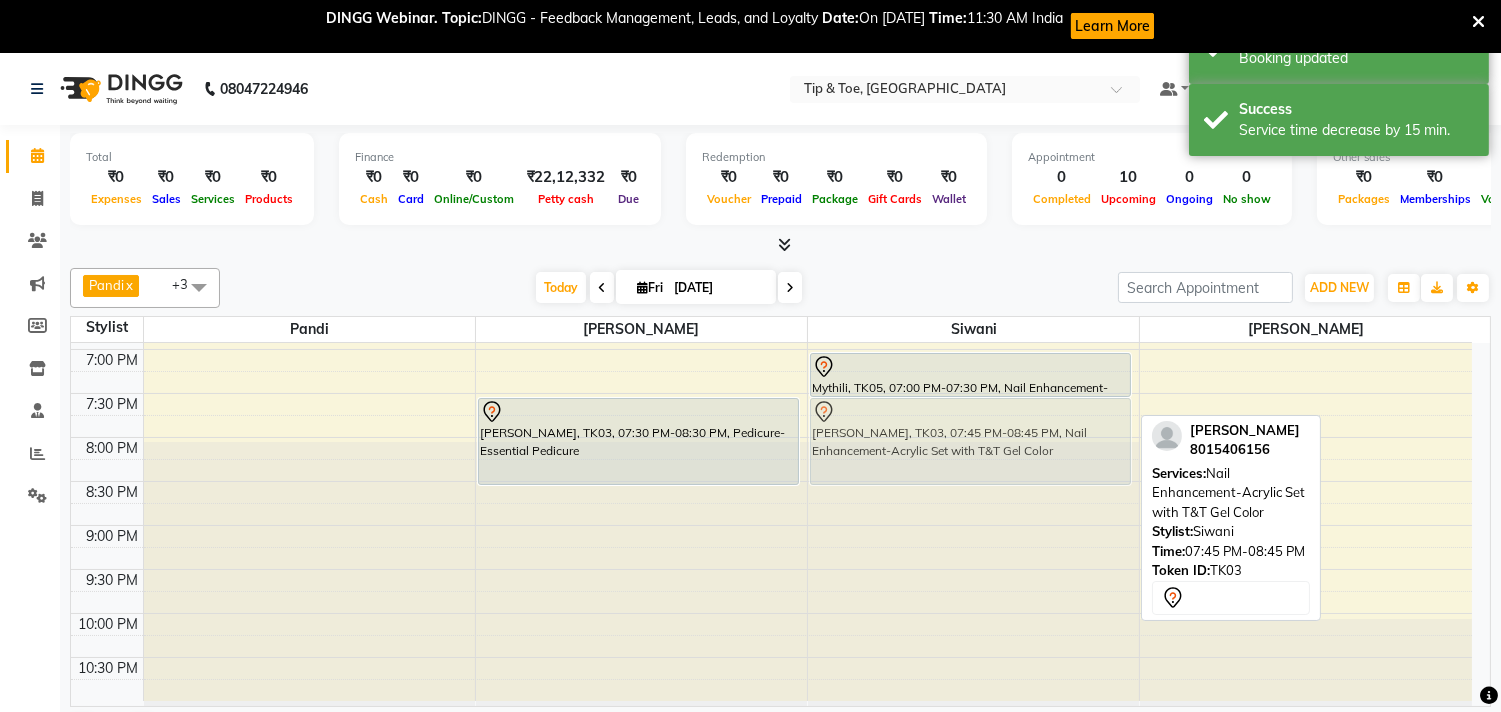 drag, startPoint x: 977, startPoint y: 475, endPoint x: 982, endPoint y: 446, distance: 29.427877 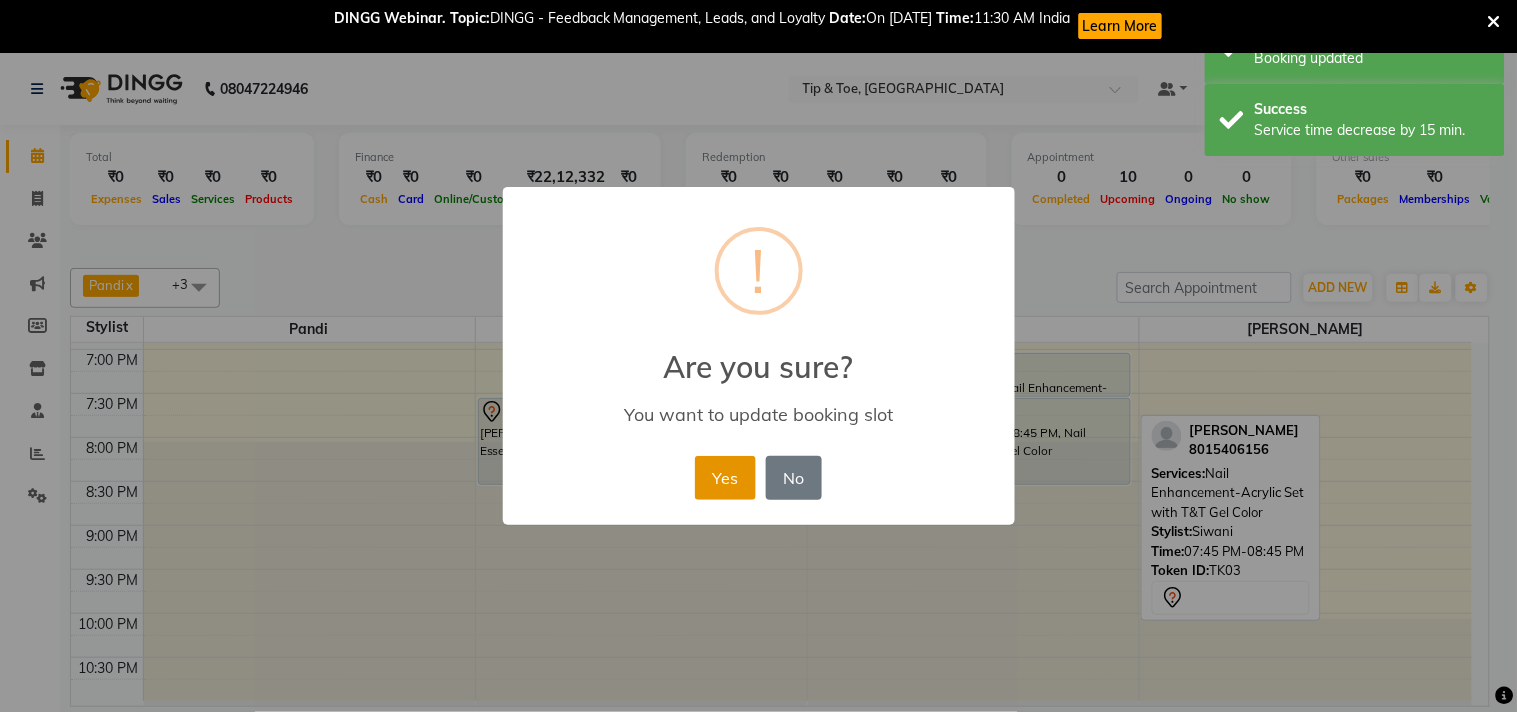 click on "Yes" at bounding box center [725, 478] 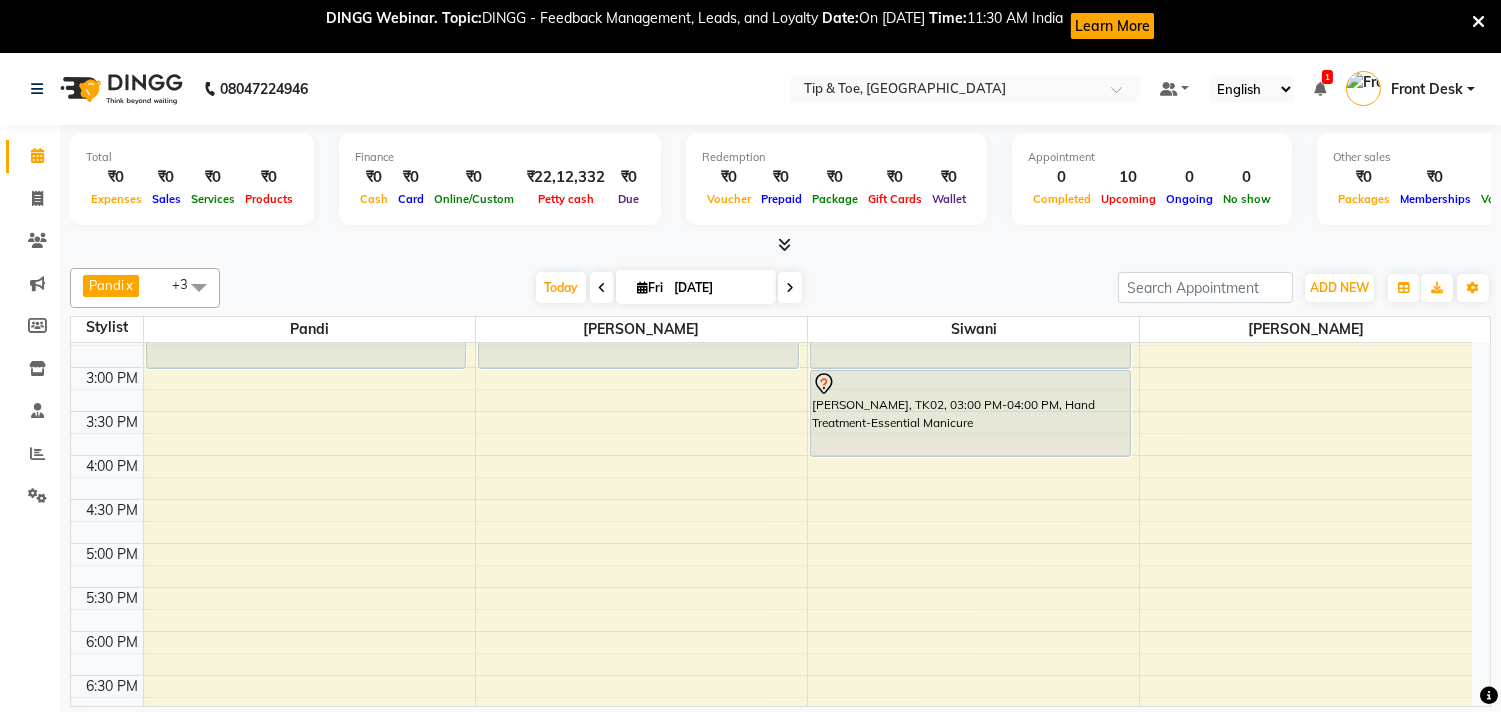scroll, scrollTop: 444, scrollLeft: 0, axis: vertical 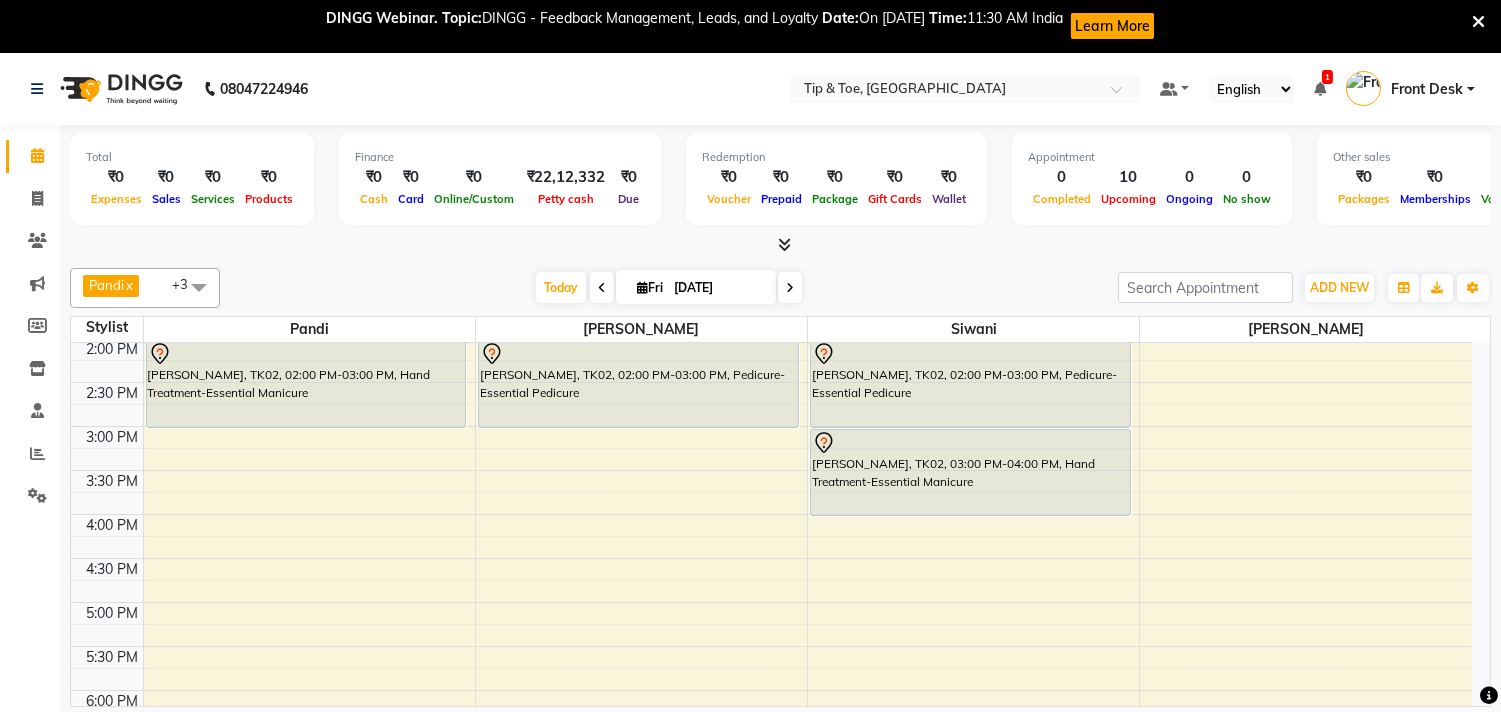 click on "9:00 AM 9:30 AM 10:00 AM 10:30 AM 11:00 AM 11:30 AM 12:00 PM 12:30 PM 1:00 PM 1:30 PM 2:00 PM 2:30 PM 3:00 PM 3:30 PM 4:00 PM 4:30 PM 5:00 PM 5:30 PM 6:00 PM 6:30 PM 7:00 PM 7:30 PM 8:00 PM 8:30 PM 9:00 PM 9:30 PM 10:00 PM 10:30 PM    [PERSON_NAME], TK01, 10:30 AM-11:30 AM, Nail Enhancement-Acrylic Set with T&T Gel Color             [PERSON_NAME], TK02, 02:00 PM-03:00 PM, Hand Treatment-Essential Manicure             Susmera, TK04, 12:30 PM-01:30 PM, Pedicure-Essential Pedicure             [PERSON_NAME], TK02, 02:00 PM-03:00 PM, Pedicure-Essential Pedicure             [PERSON_NAME], TK03, 07:30 PM-08:30 PM, Pedicure-Essential Pedicure             Susmera, TK04, 12:30 PM-01:30 PM, Nail Enhancement-Permanent Gel Polish             [PERSON_NAME], TK02, 02:00 PM-03:00 PM, Pedicure-Essential Pedicure             [PERSON_NAME], TK02, 03:00 PM-04:00 PM, Hand Treatment-Essential Manicure             Mythili, TK05, 07:00 PM-07:30 PM, Nail Enhancement-Permanent Gel Polish" at bounding box center (771, 514) 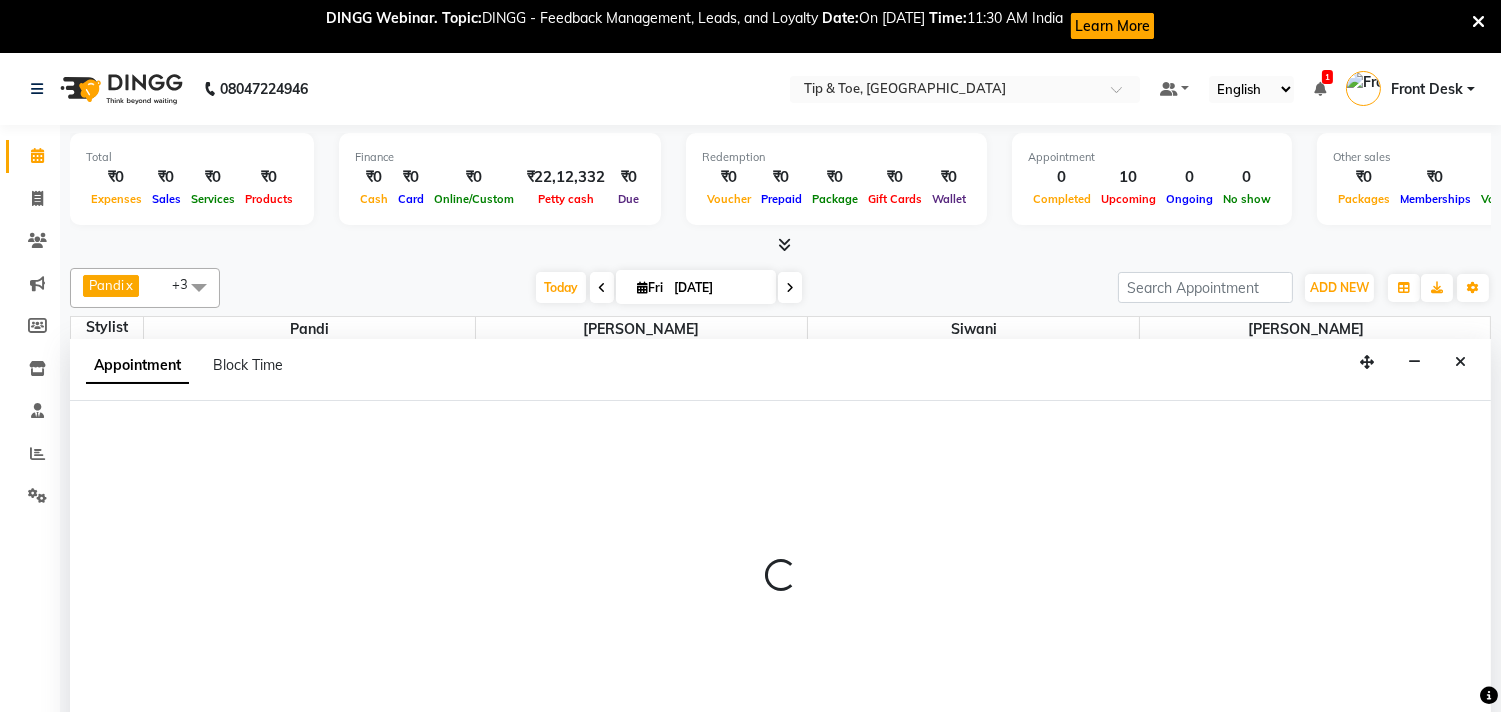 scroll, scrollTop: 53, scrollLeft: 0, axis: vertical 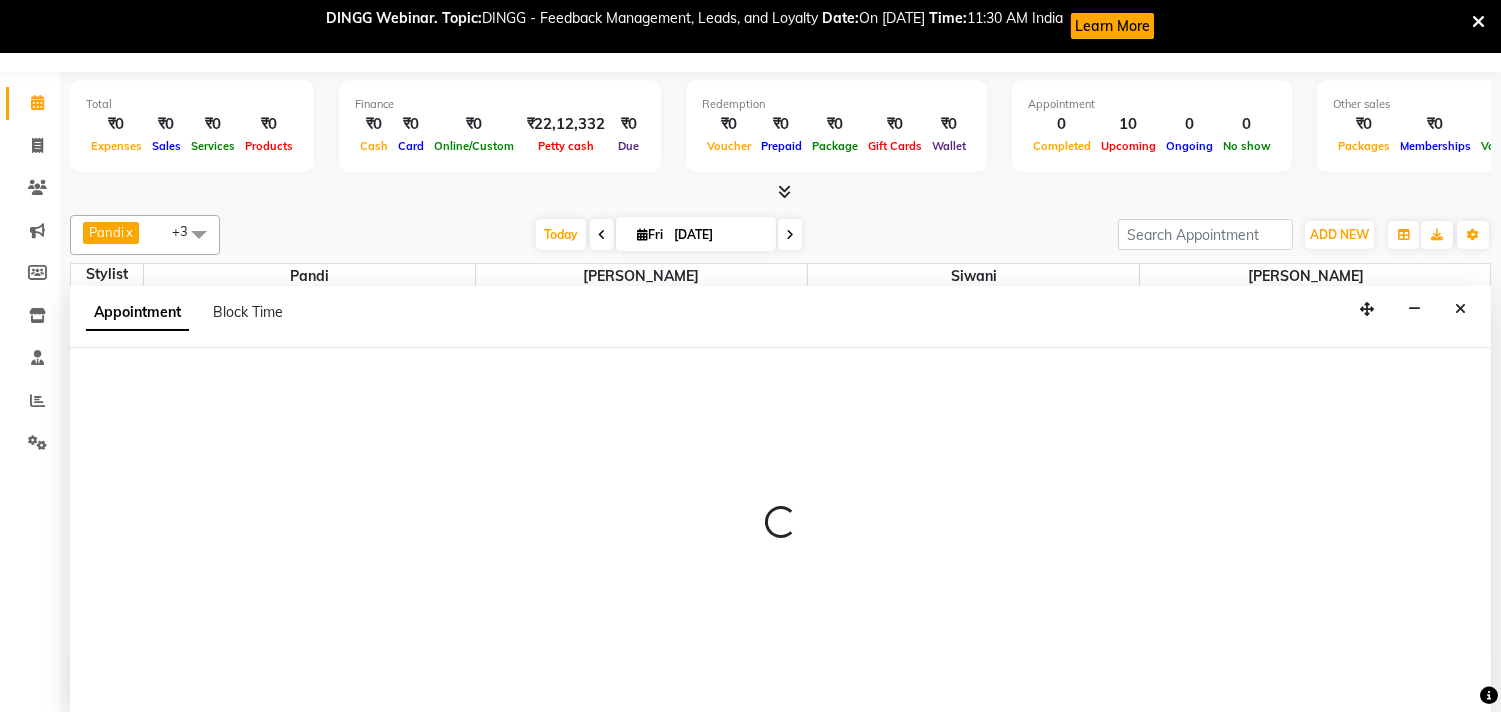 select on "39912" 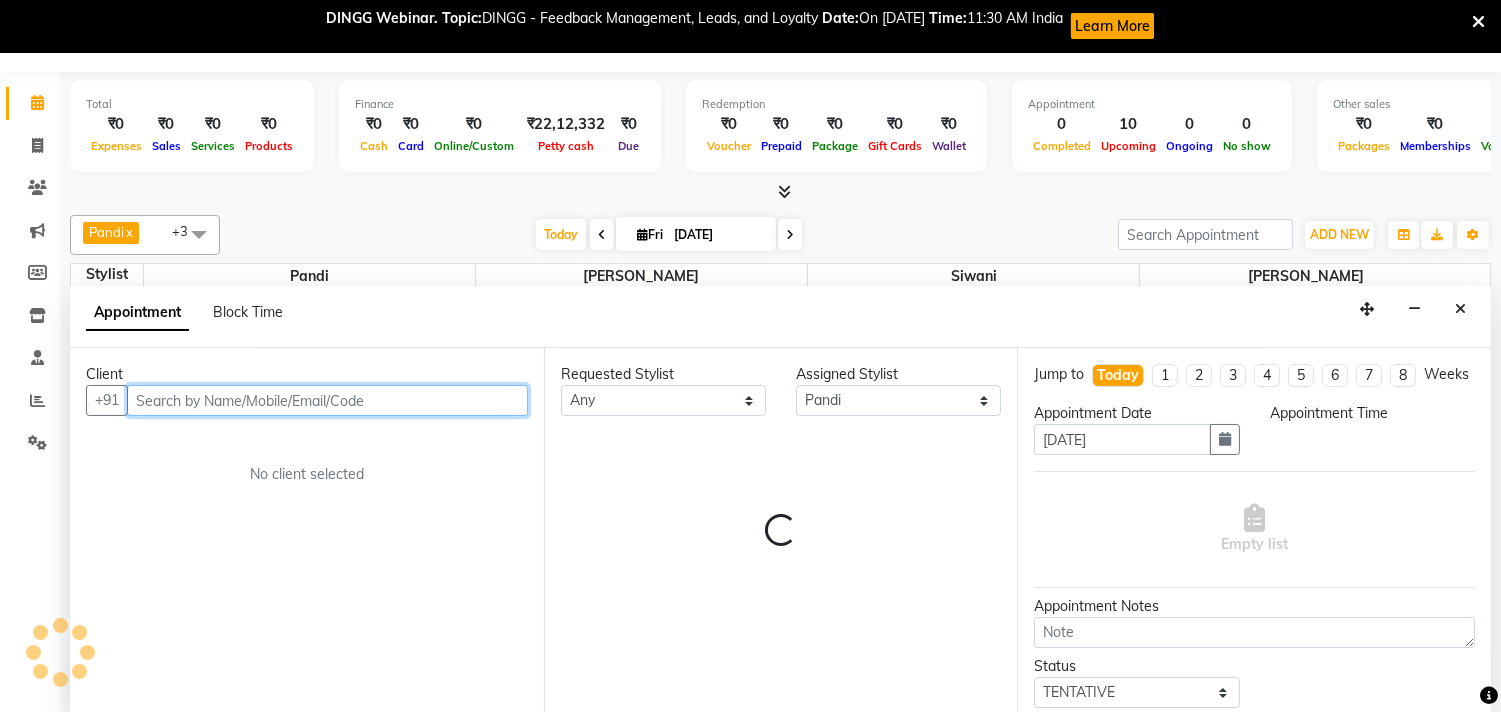 select on "930" 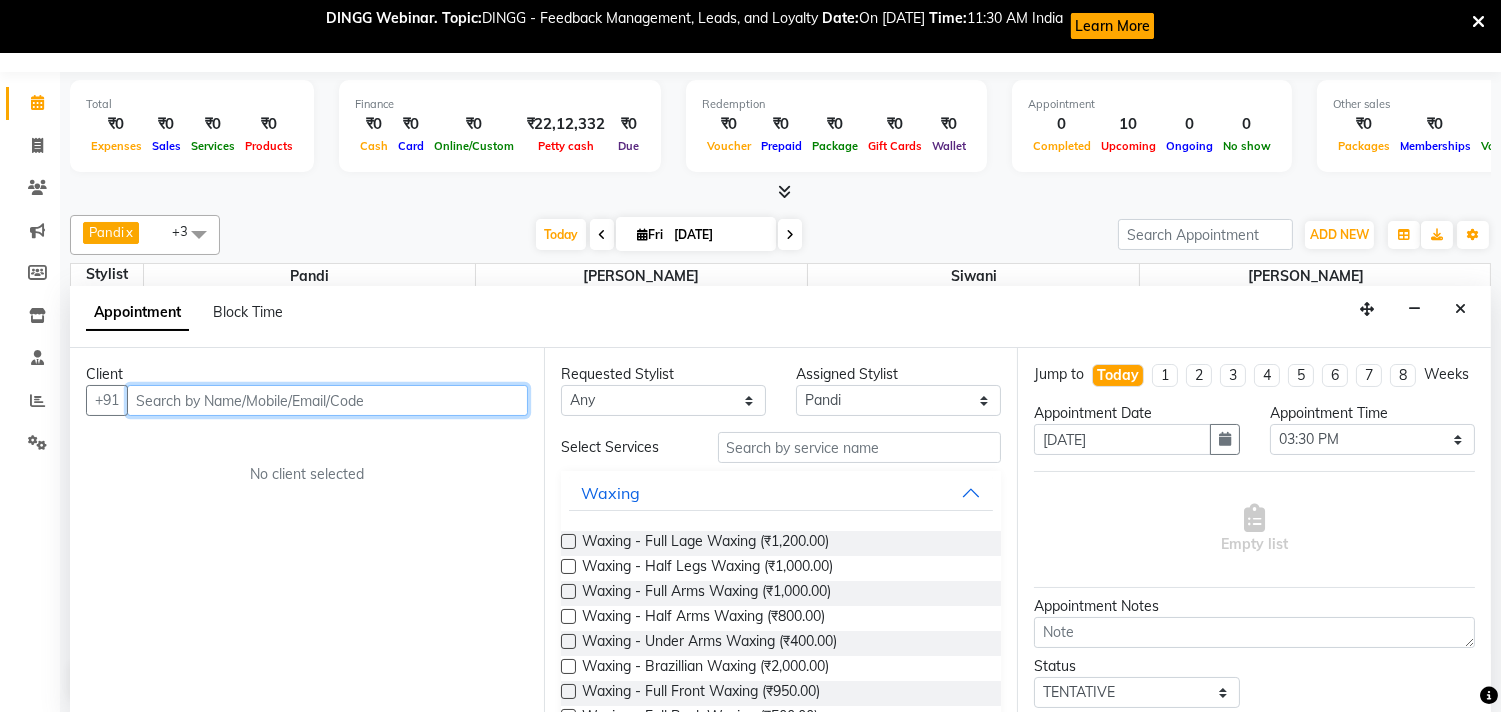 click at bounding box center (327, 400) 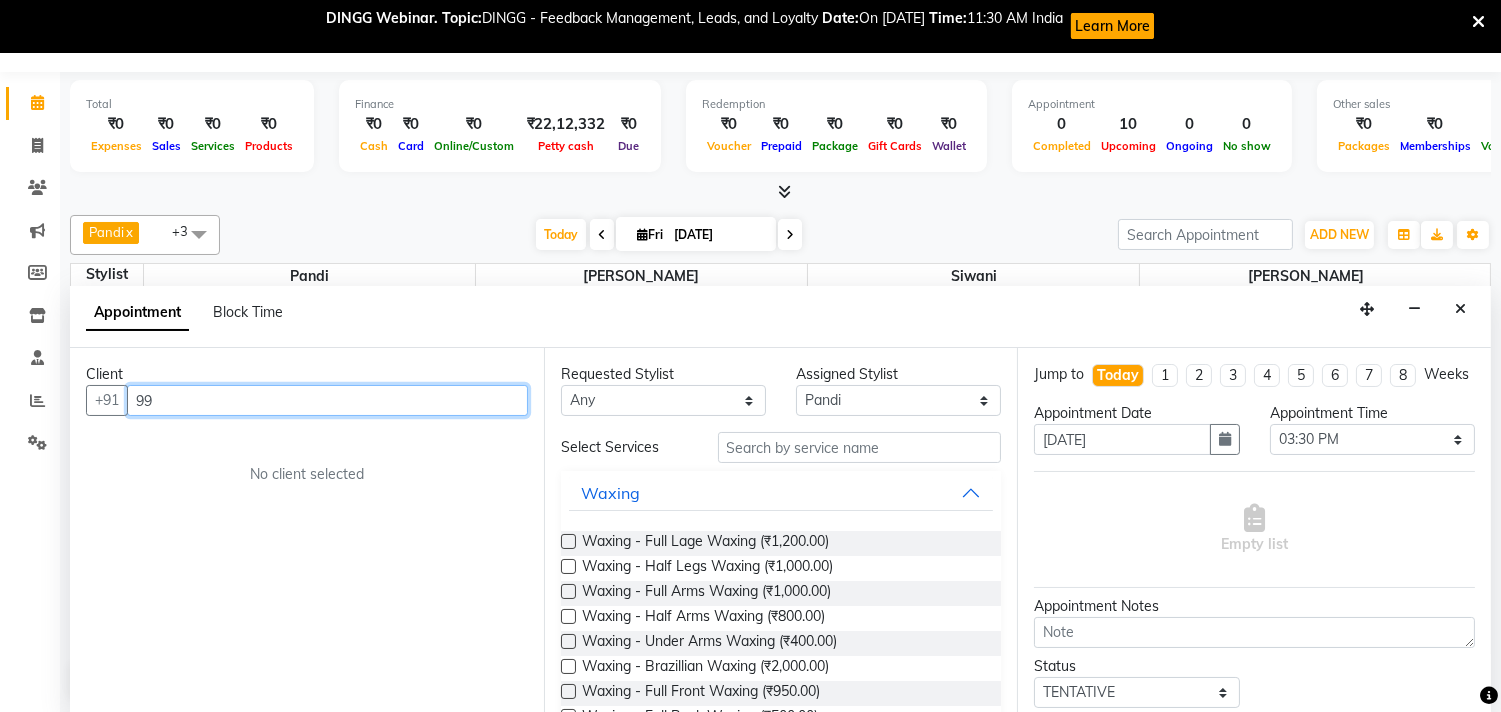 type on "99" 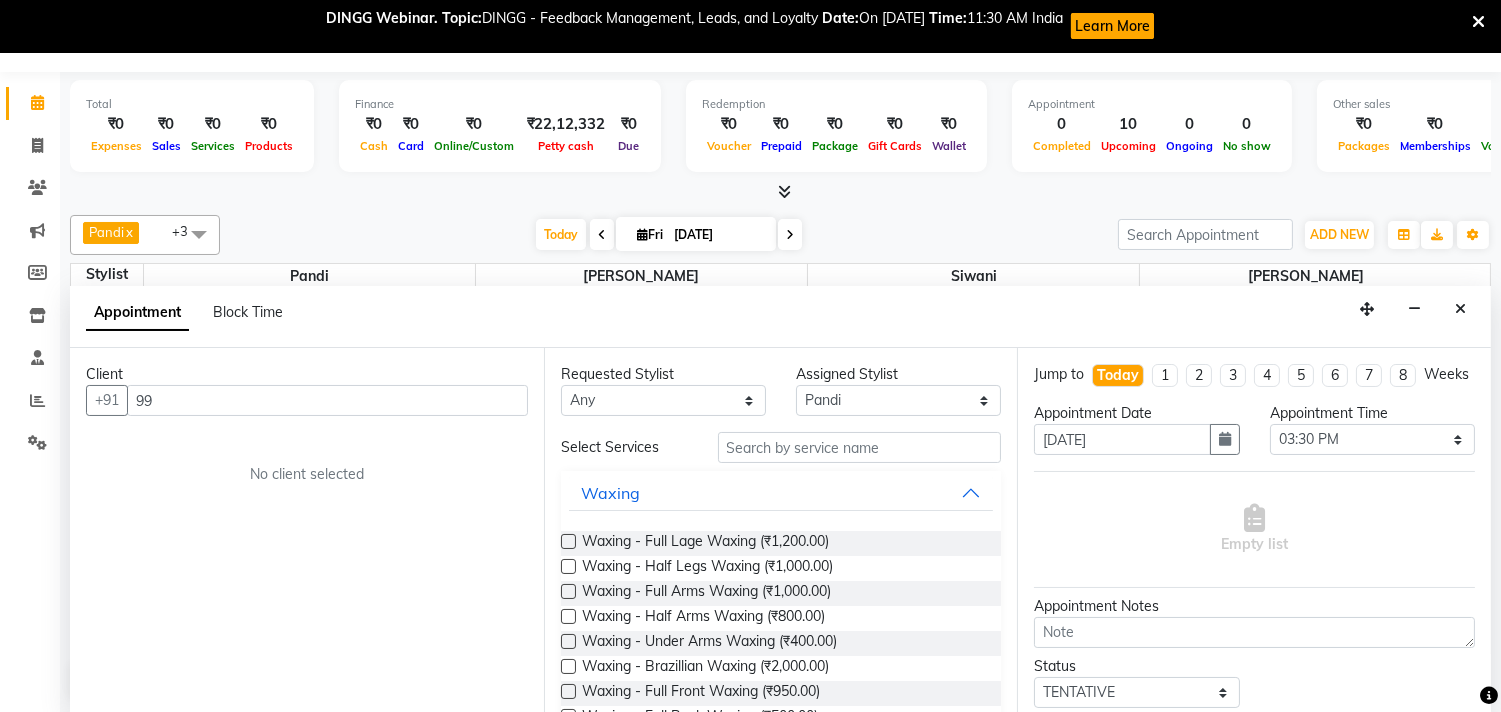 click at bounding box center [780, 192] 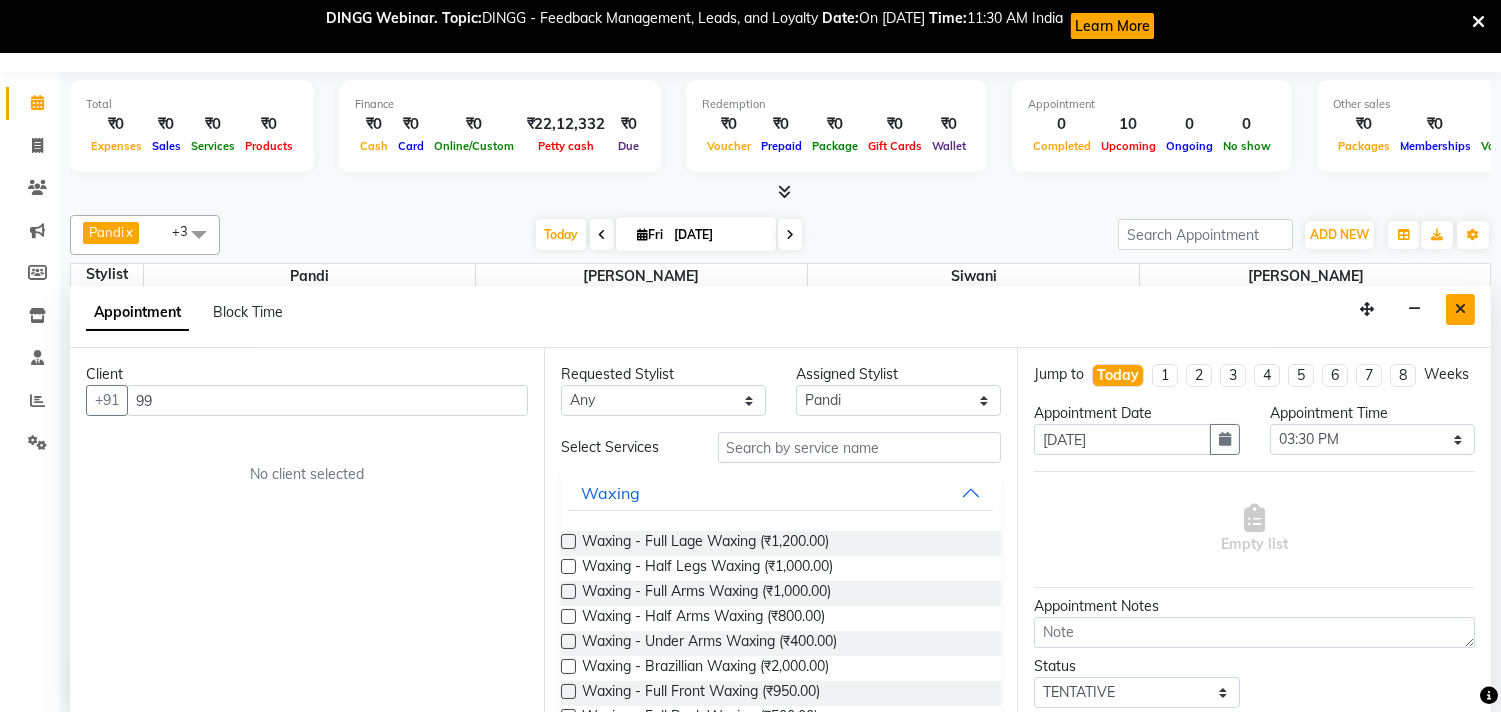 click at bounding box center [1460, 309] 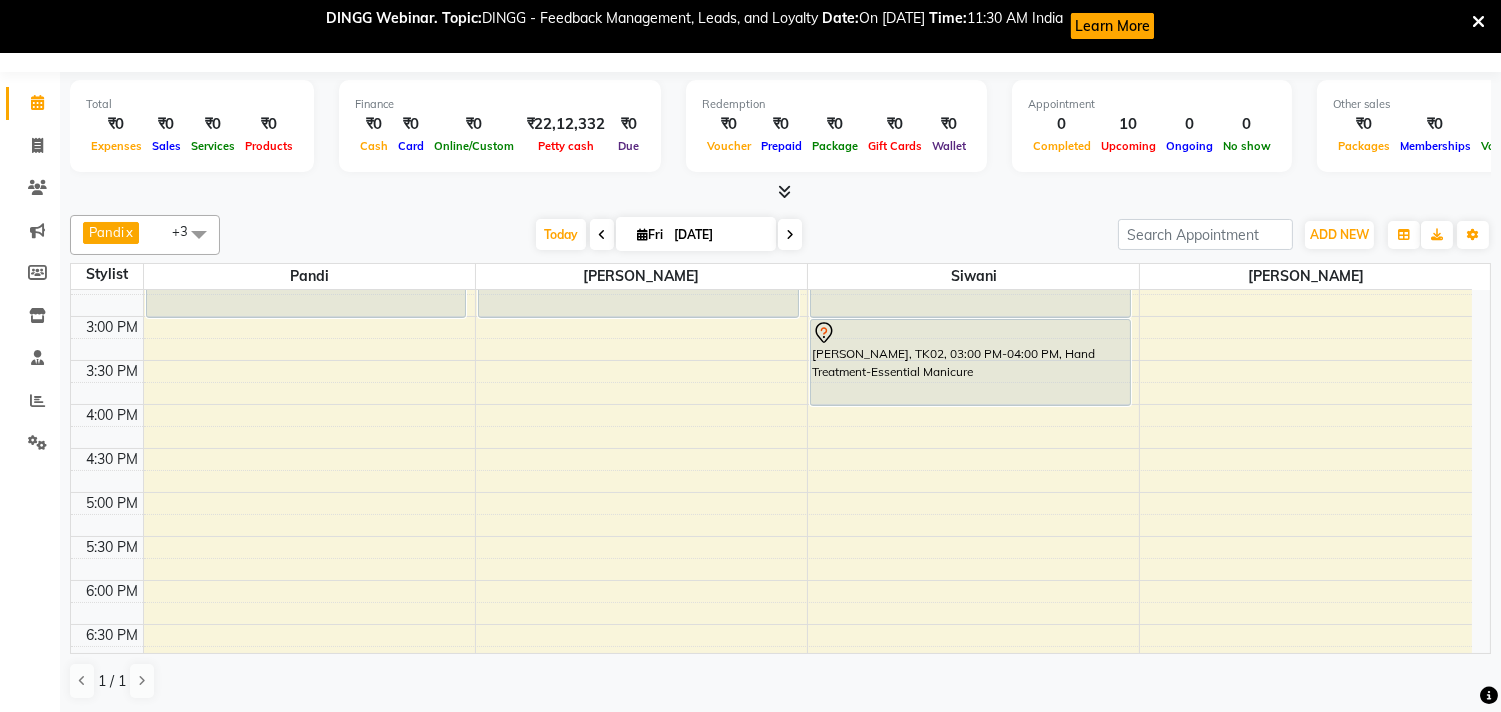 scroll, scrollTop: 444, scrollLeft: 0, axis: vertical 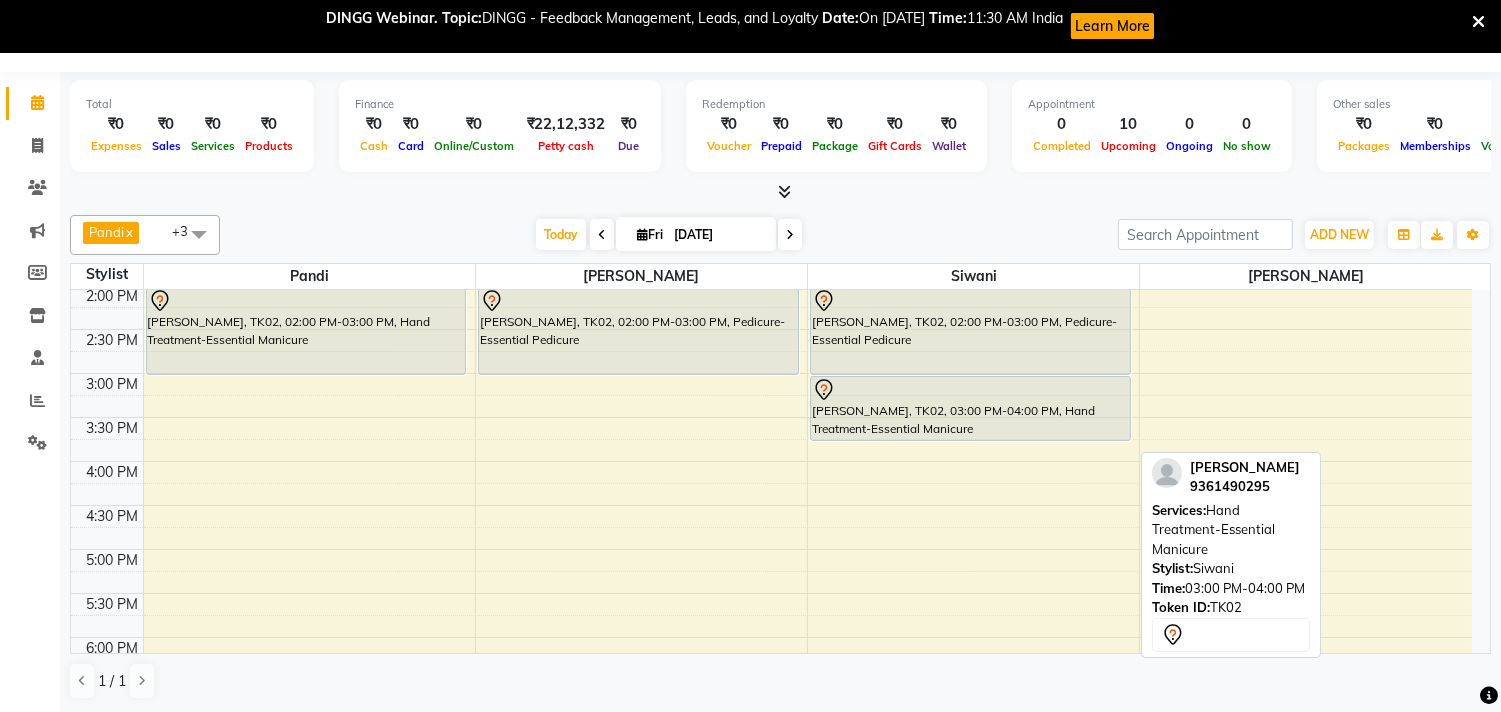 drag, startPoint x: 844, startPoint y: 456, endPoint x: 854, endPoint y: 434, distance: 24.166092 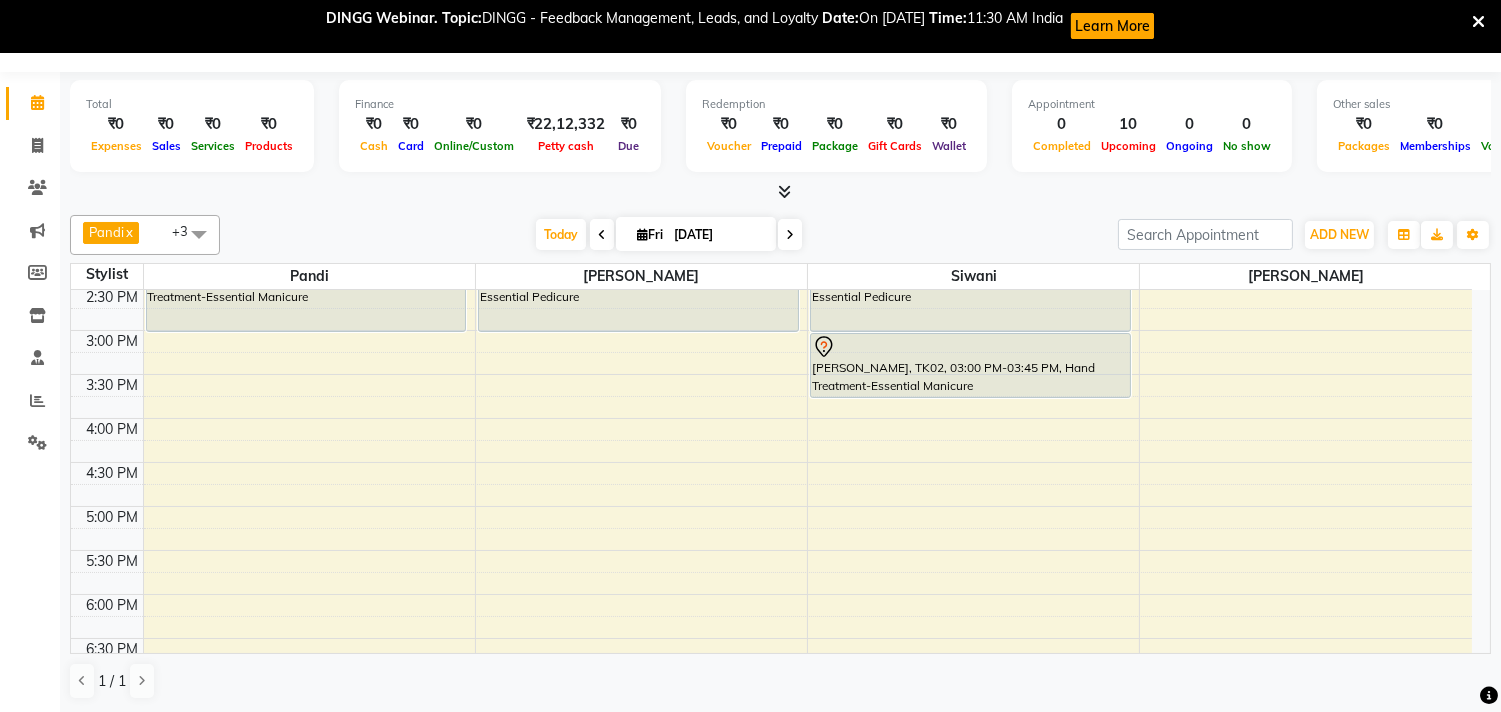 scroll, scrollTop: 444, scrollLeft: 0, axis: vertical 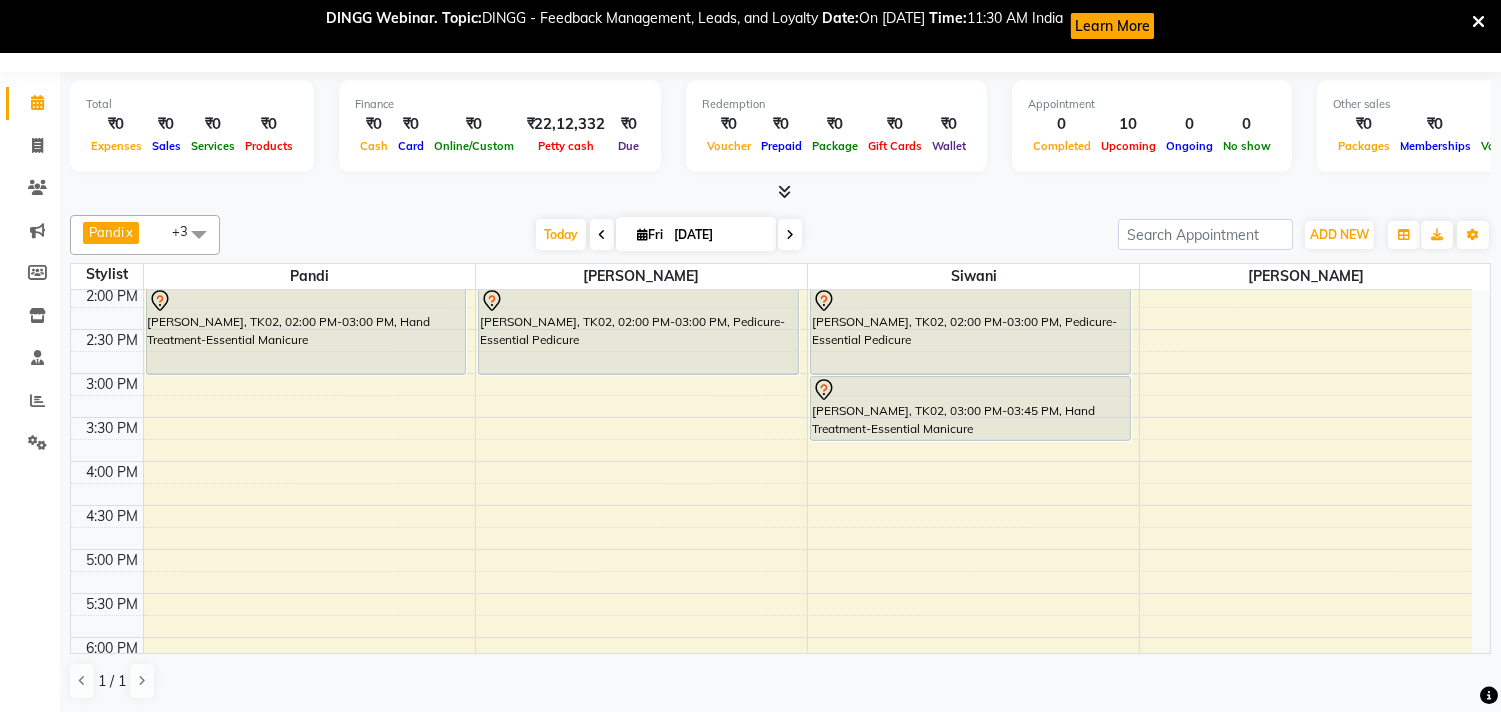 click on "9:00 AM 9:30 AM 10:00 AM 10:30 AM 11:00 AM 11:30 AM 12:00 PM 12:30 PM 1:00 PM 1:30 PM 2:00 PM 2:30 PM 3:00 PM 3:30 PM 4:00 PM 4:30 PM 5:00 PM 5:30 PM 6:00 PM 6:30 PM 7:00 PM 7:30 PM 8:00 PM 8:30 PM 9:00 PM 9:30 PM 10:00 PM 10:30 PM    [PERSON_NAME], TK01, 10:30 AM-11:30 AM, Nail Enhancement-Acrylic Set with T&T Gel Color             [PERSON_NAME], TK02, 02:00 PM-03:00 PM, Hand Treatment-Essential Manicure             Susmera, TK04, 12:30 PM-01:30 PM, Pedicure-Essential Pedicure             [PERSON_NAME], TK02, 02:00 PM-03:00 PM, Pedicure-Essential Pedicure             [PERSON_NAME], TK03, 07:30 PM-08:30 PM, Pedicure-Essential Pedicure             Susmera, TK04, 12:30 PM-01:30 PM, Nail Enhancement-Permanent Gel Polish             [PERSON_NAME], TK02, 02:00 PM-03:00 PM, Pedicure-Essential Pedicure             [PERSON_NAME], TK02, 03:00 PM-03:45 PM, Hand Treatment-Essential Manicure             Mythili, TK05, 07:00 PM-07:30 PM, Nail Enhancement-Permanent Gel Polish" at bounding box center [771, 461] 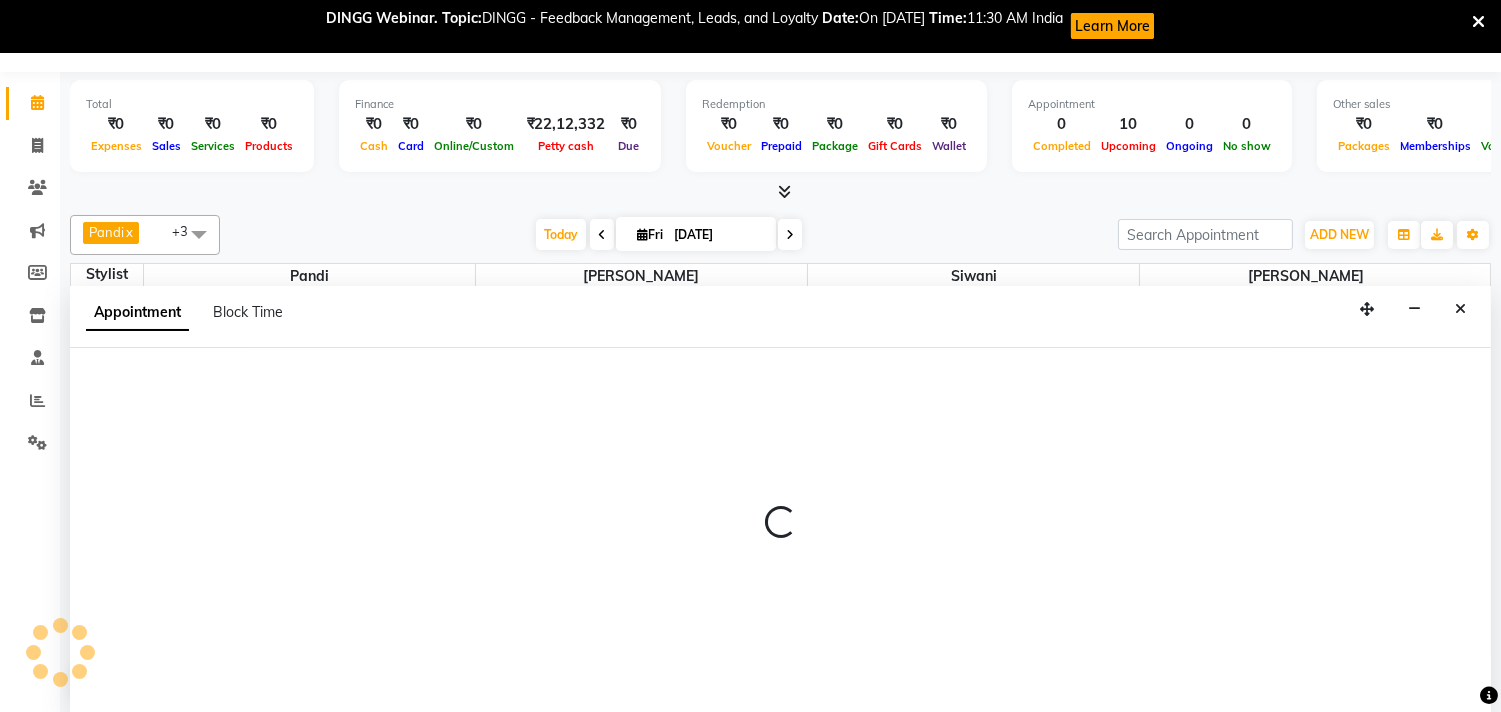 select on "39912" 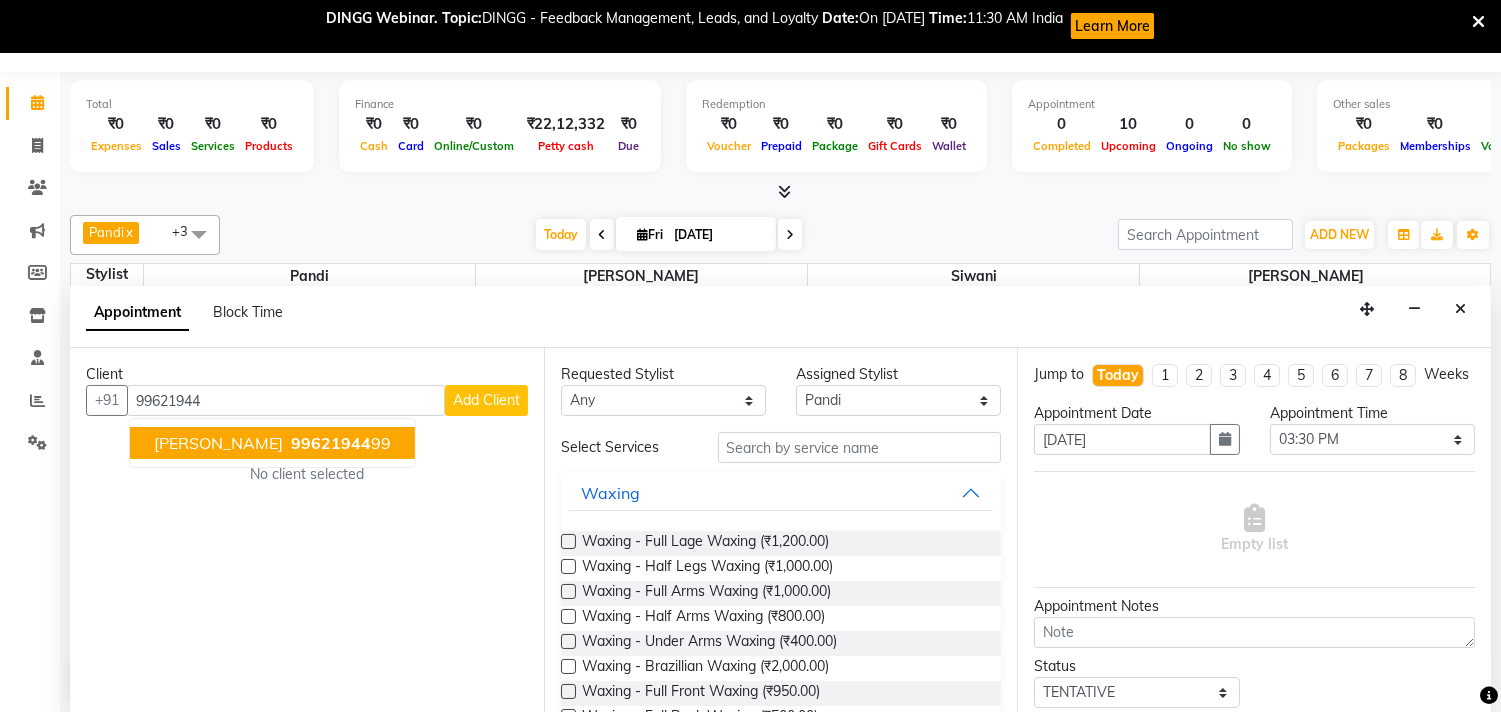 click on "99621944" at bounding box center [331, 443] 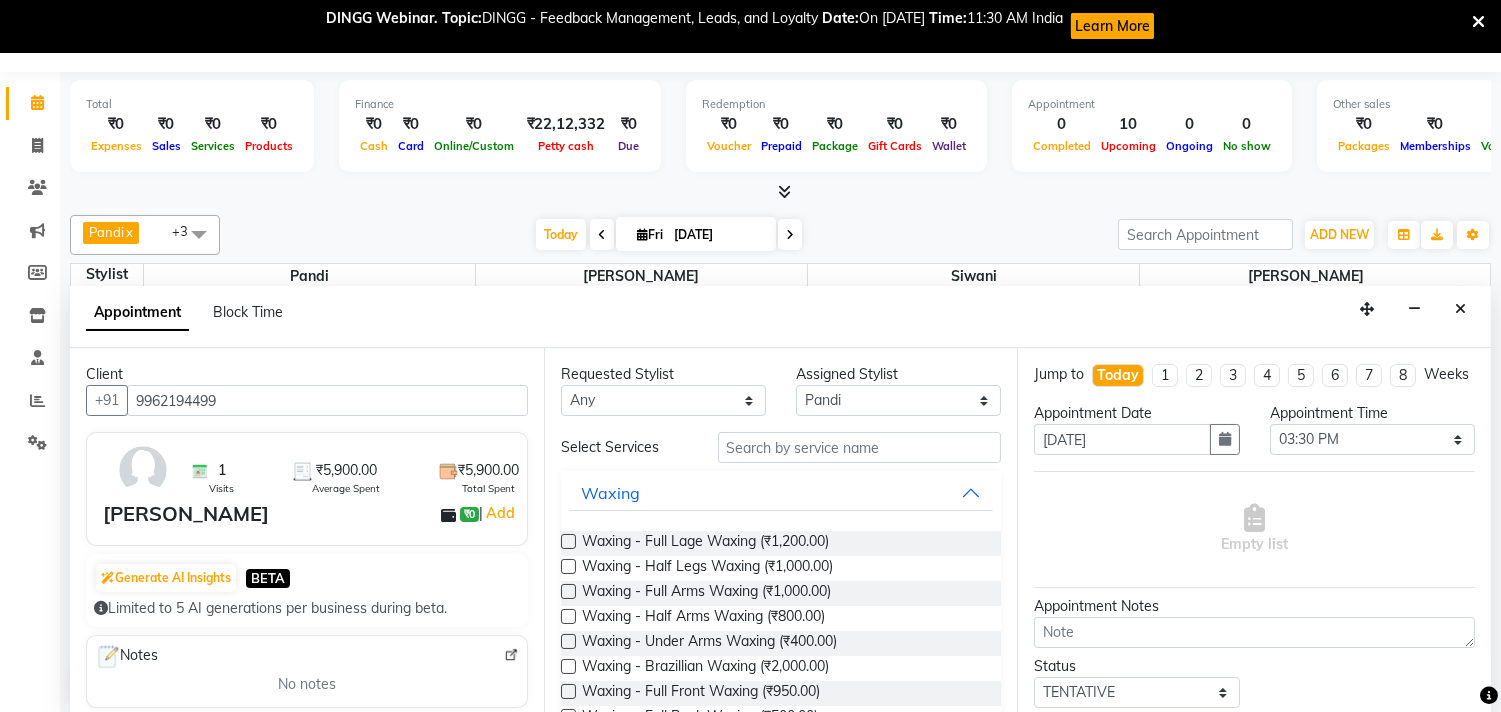 type on "9962194499" 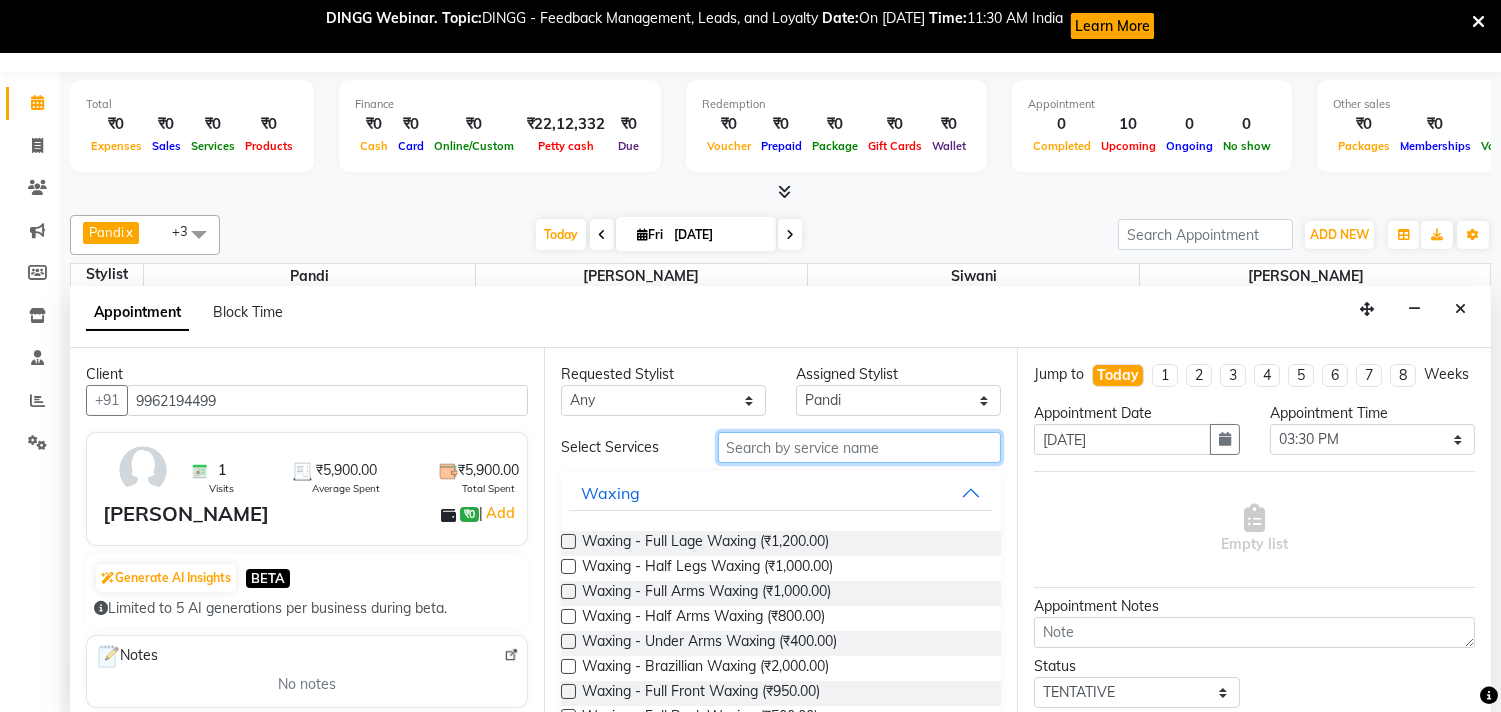 click at bounding box center [860, 447] 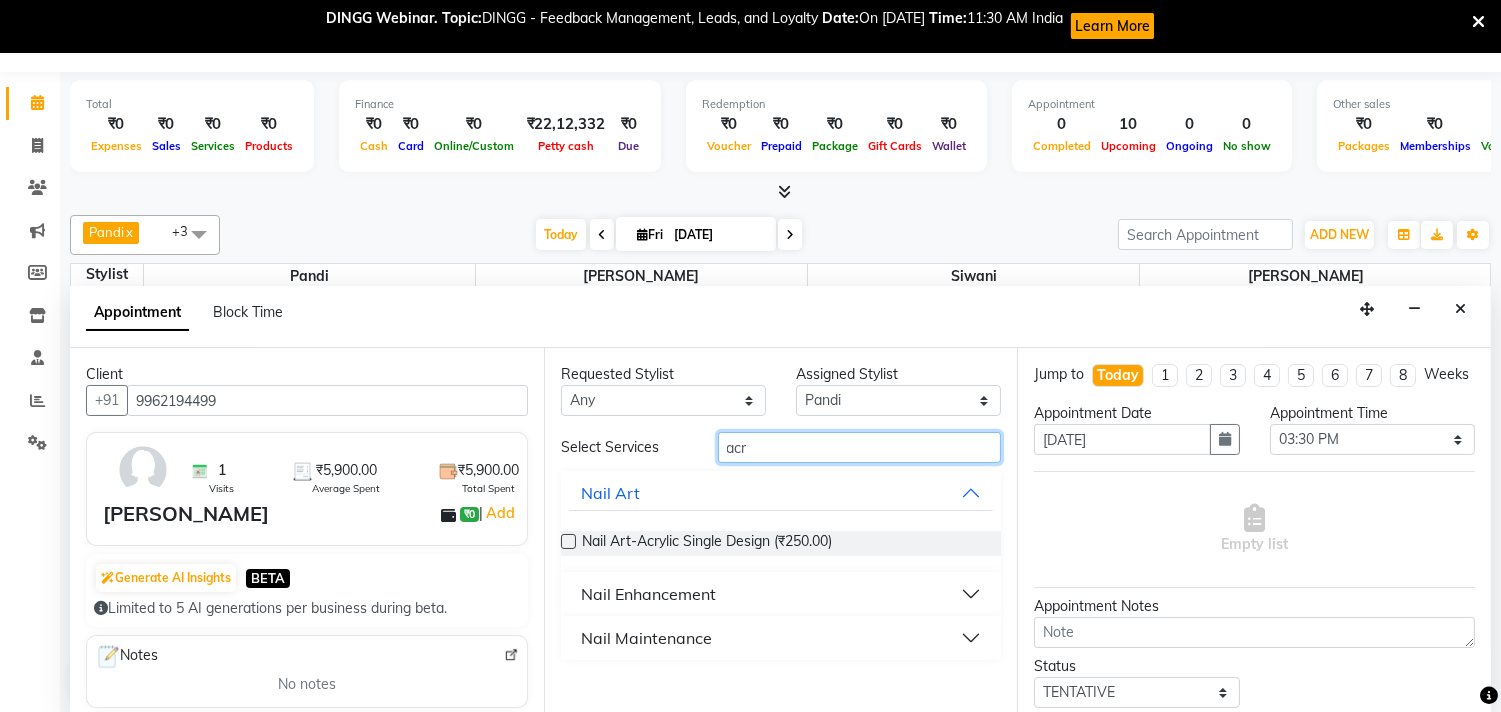 type on "acr" 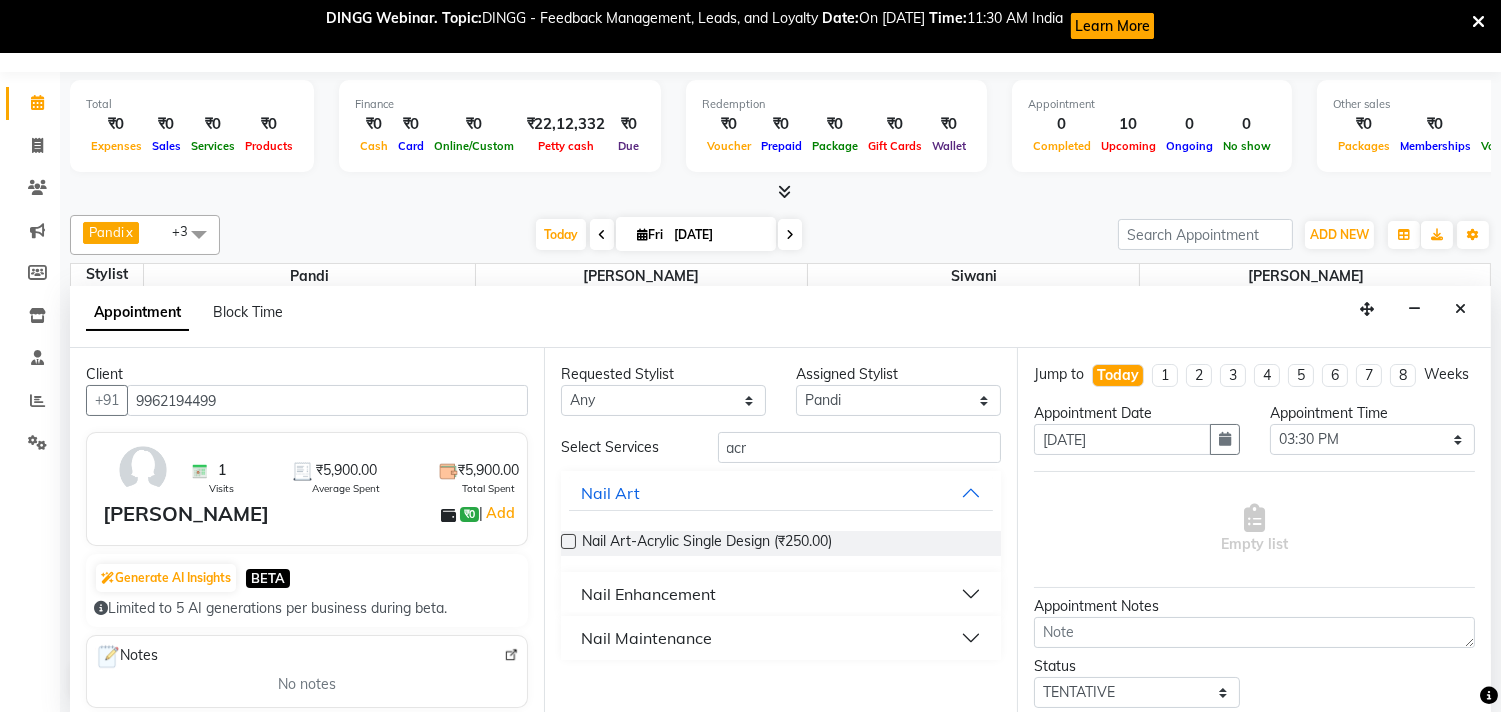 click on "Nail Enhancement" at bounding box center [781, 594] 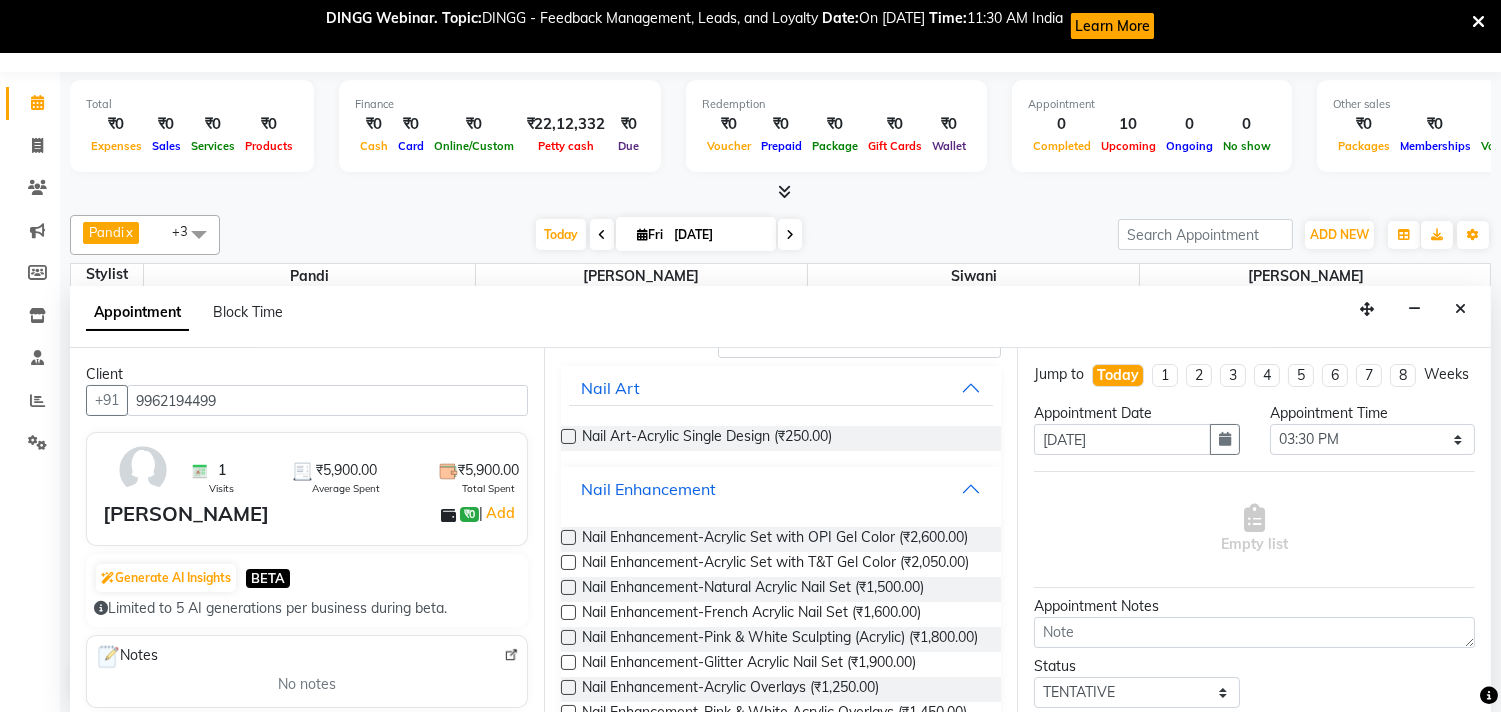 scroll, scrollTop: 312, scrollLeft: 0, axis: vertical 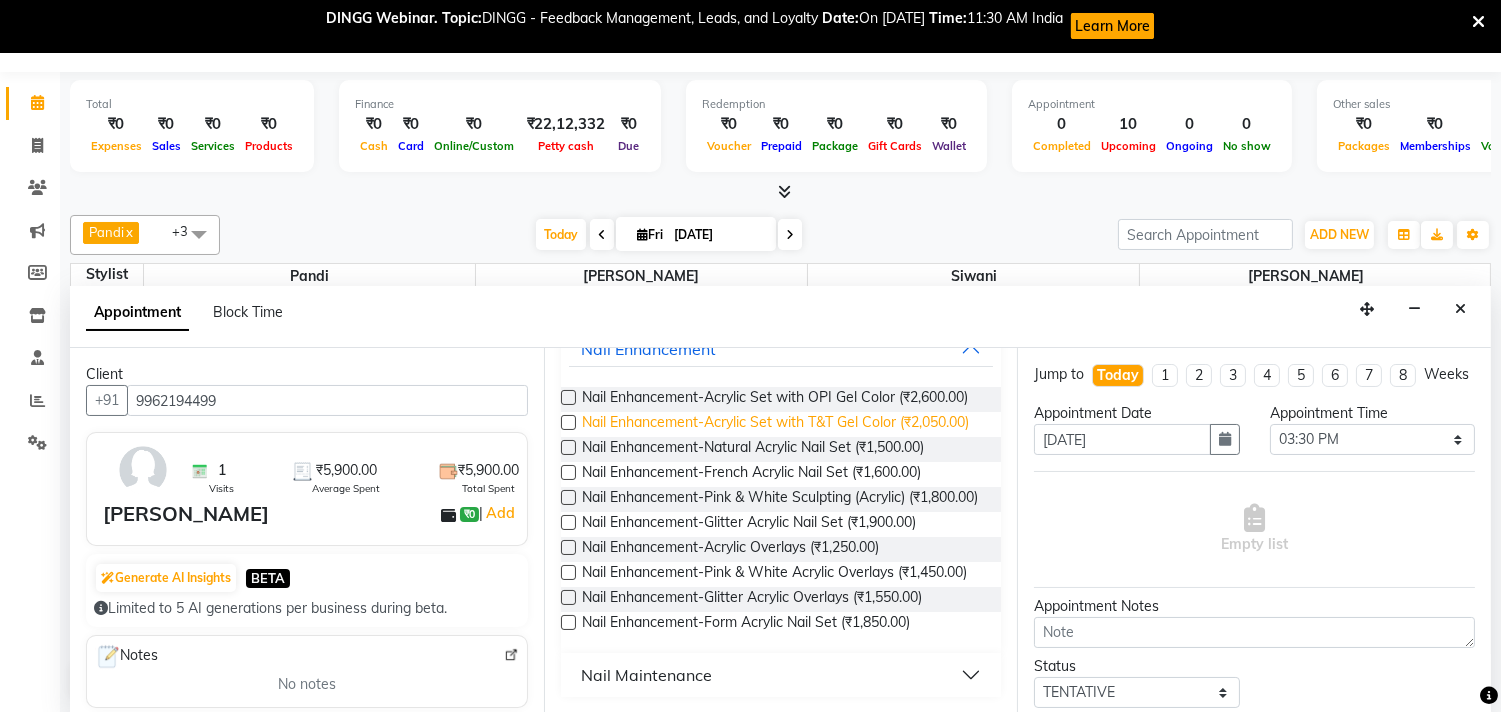 click on "Nail Enhancement-Acrylic Set with T&T Gel Color (₹2,050.00)" at bounding box center [775, 424] 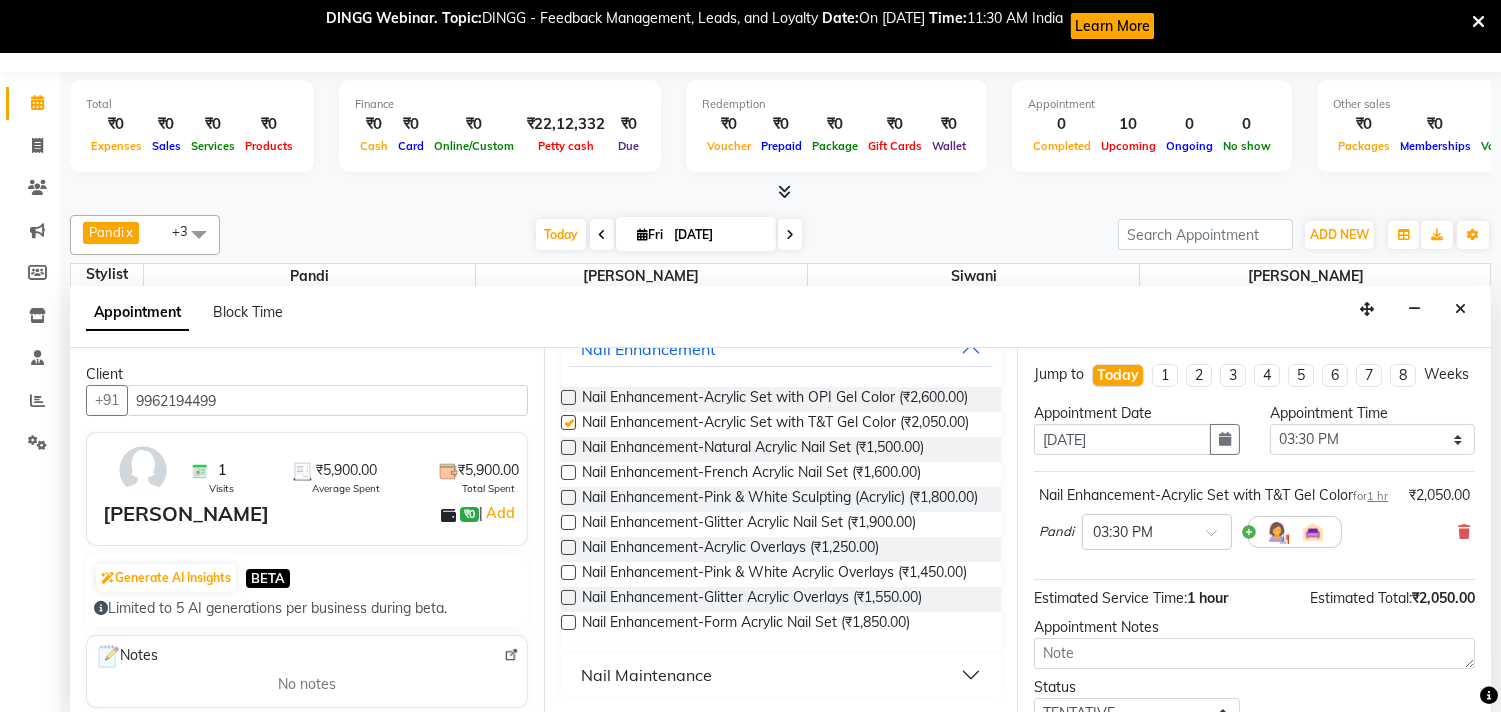 checkbox on "false" 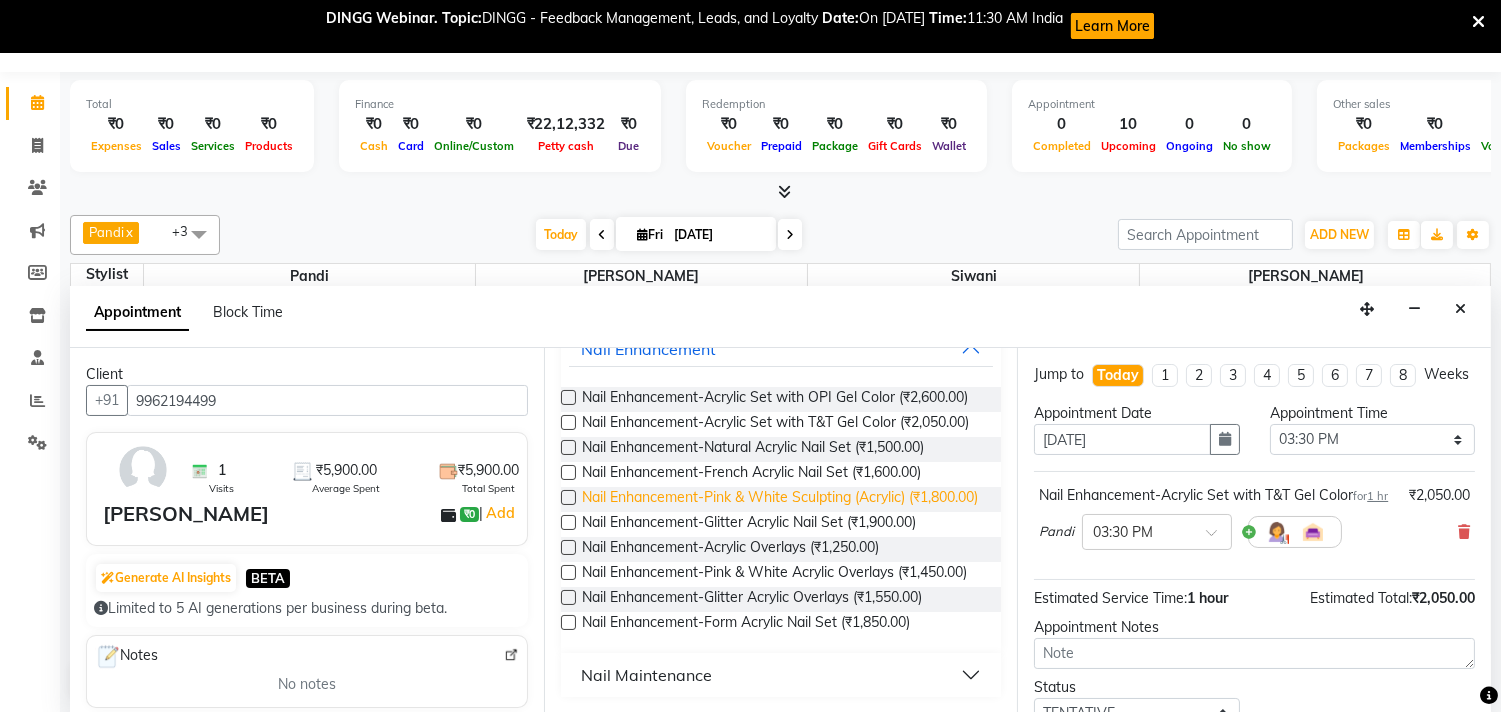 scroll, scrollTop: 312, scrollLeft: 0, axis: vertical 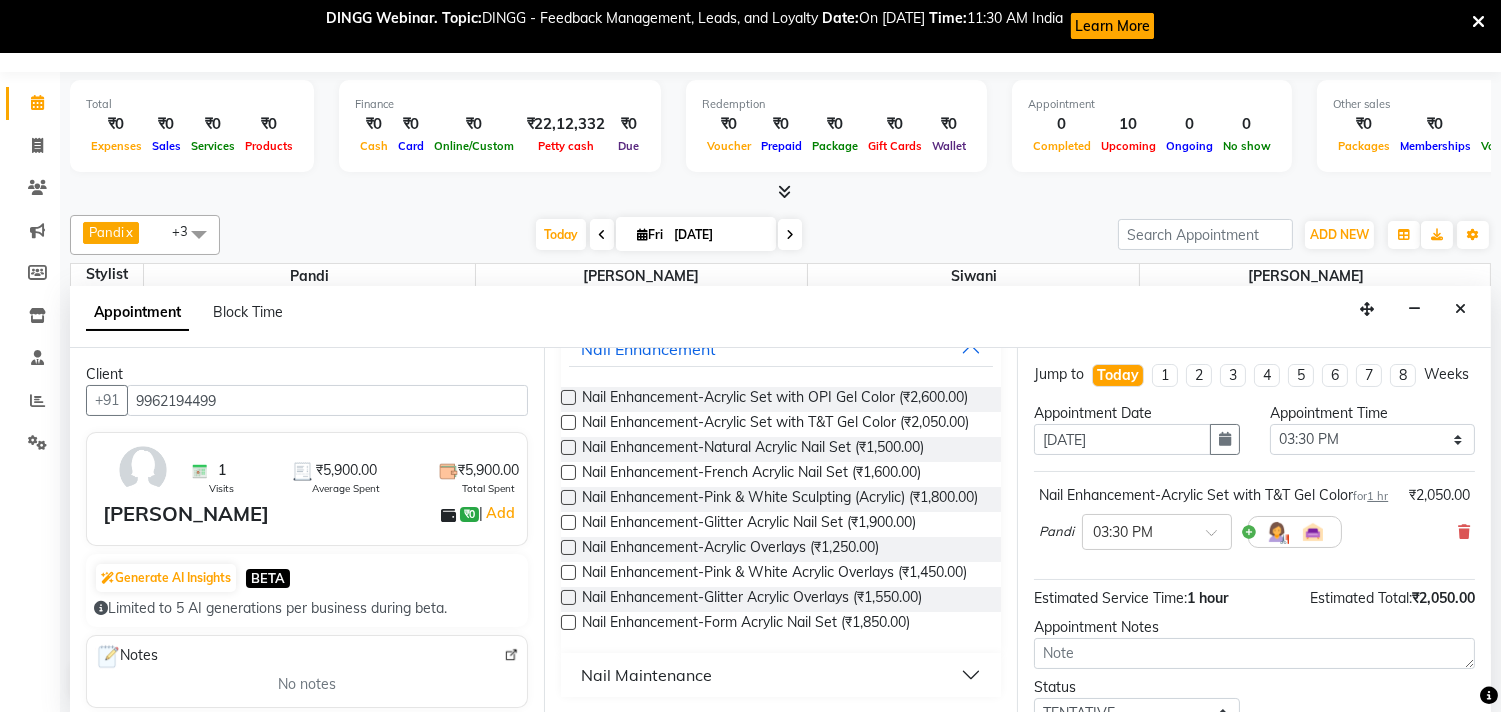 drag, startPoint x: 786, startPoint y: 676, endPoint x: 801, endPoint y: 668, distance: 17 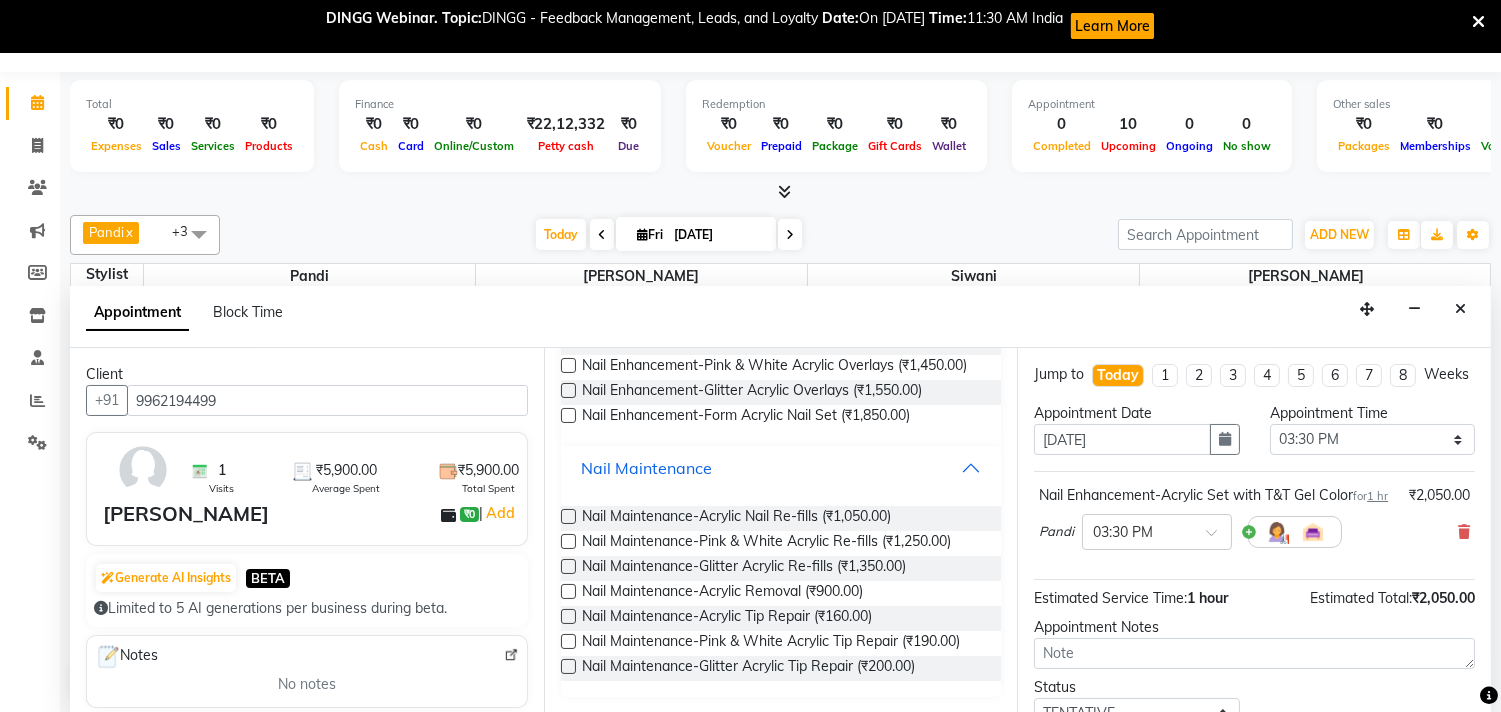 scroll, scrollTop: 518, scrollLeft: 0, axis: vertical 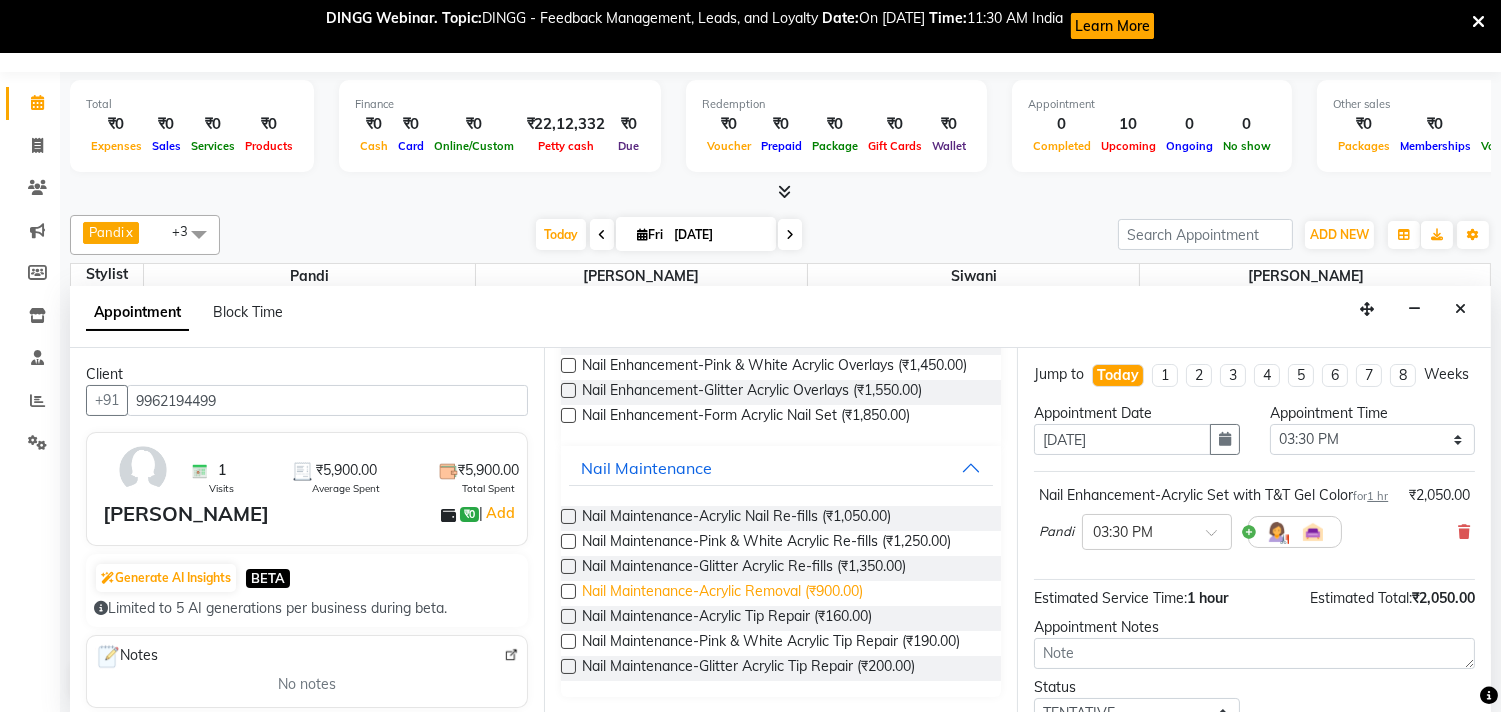 click on "Nail Maintenance-Acrylic Removal (₹900.00)" at bounding box center [722, 593] 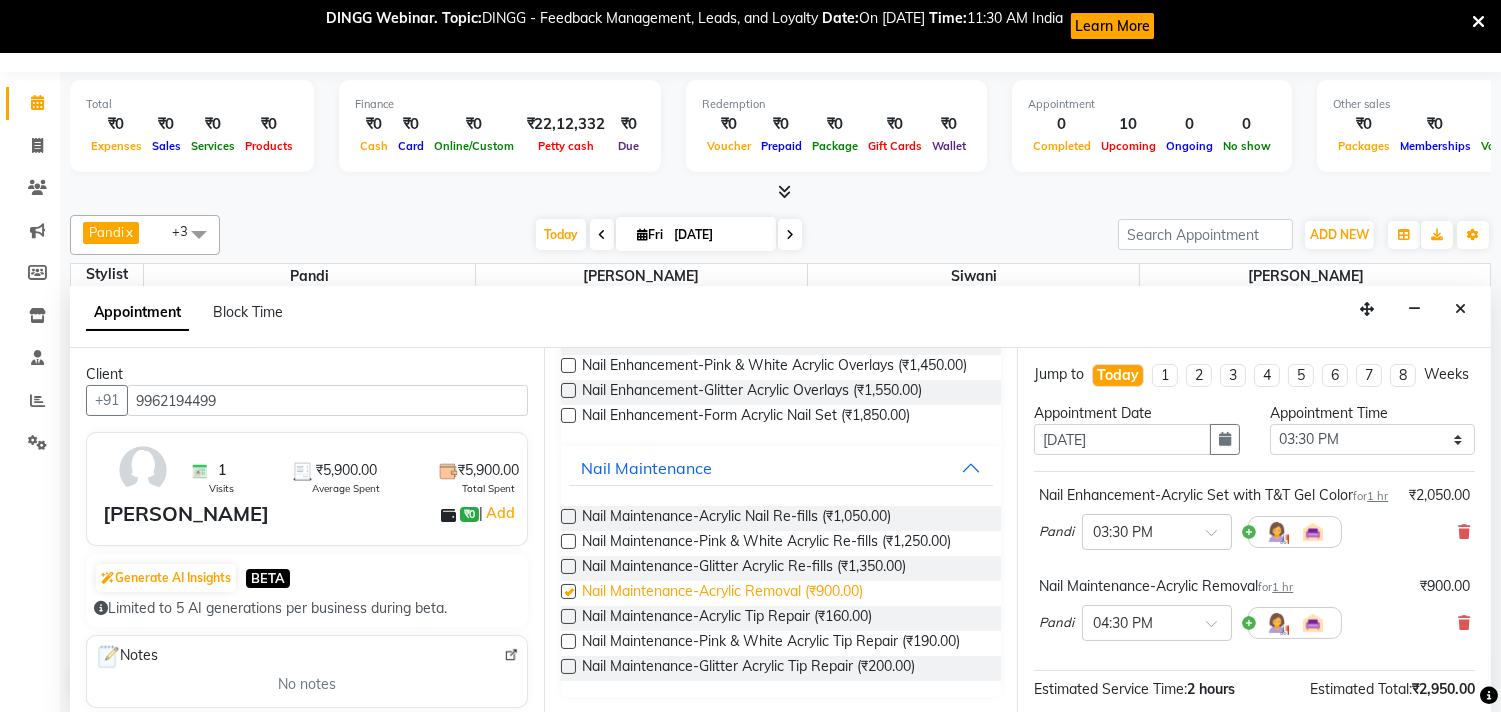 checkbox on "false" 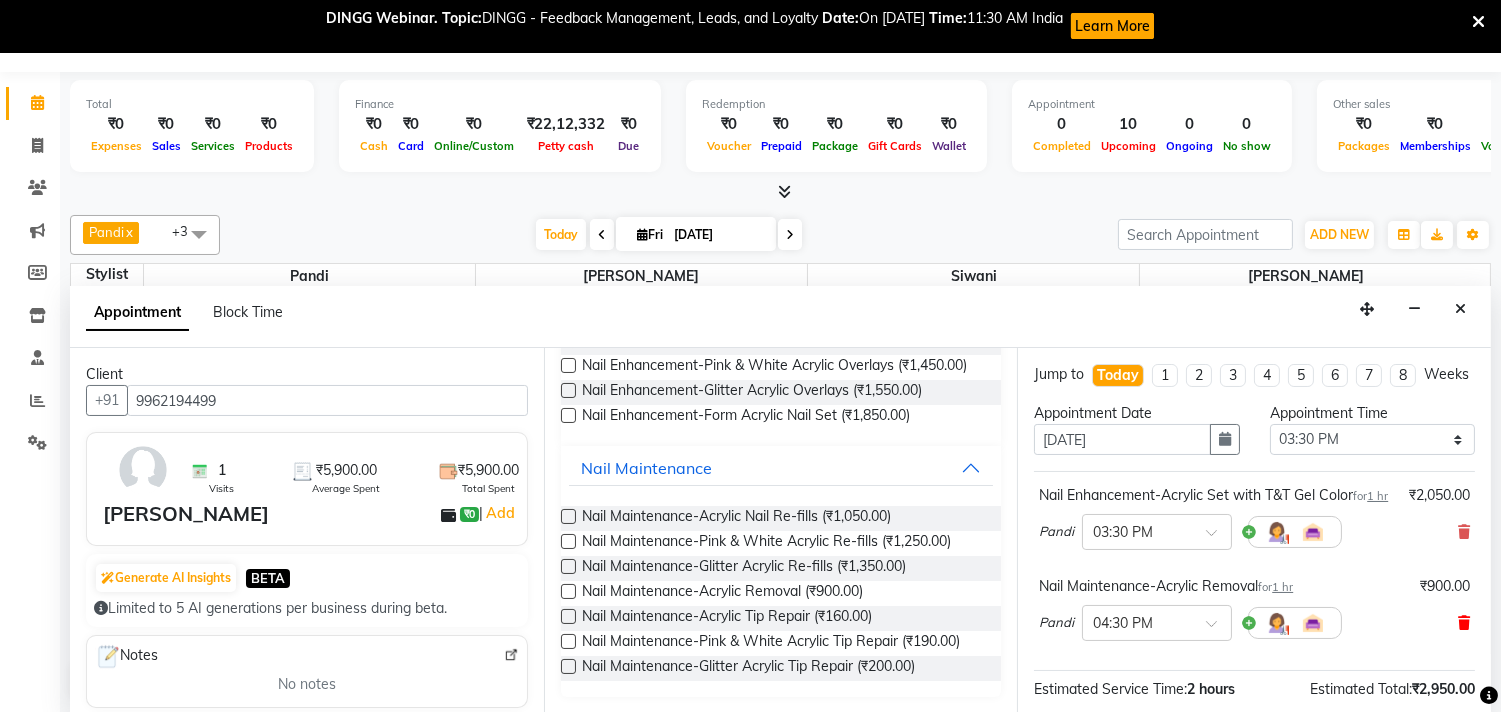 click at bounding box center (1464, 623) 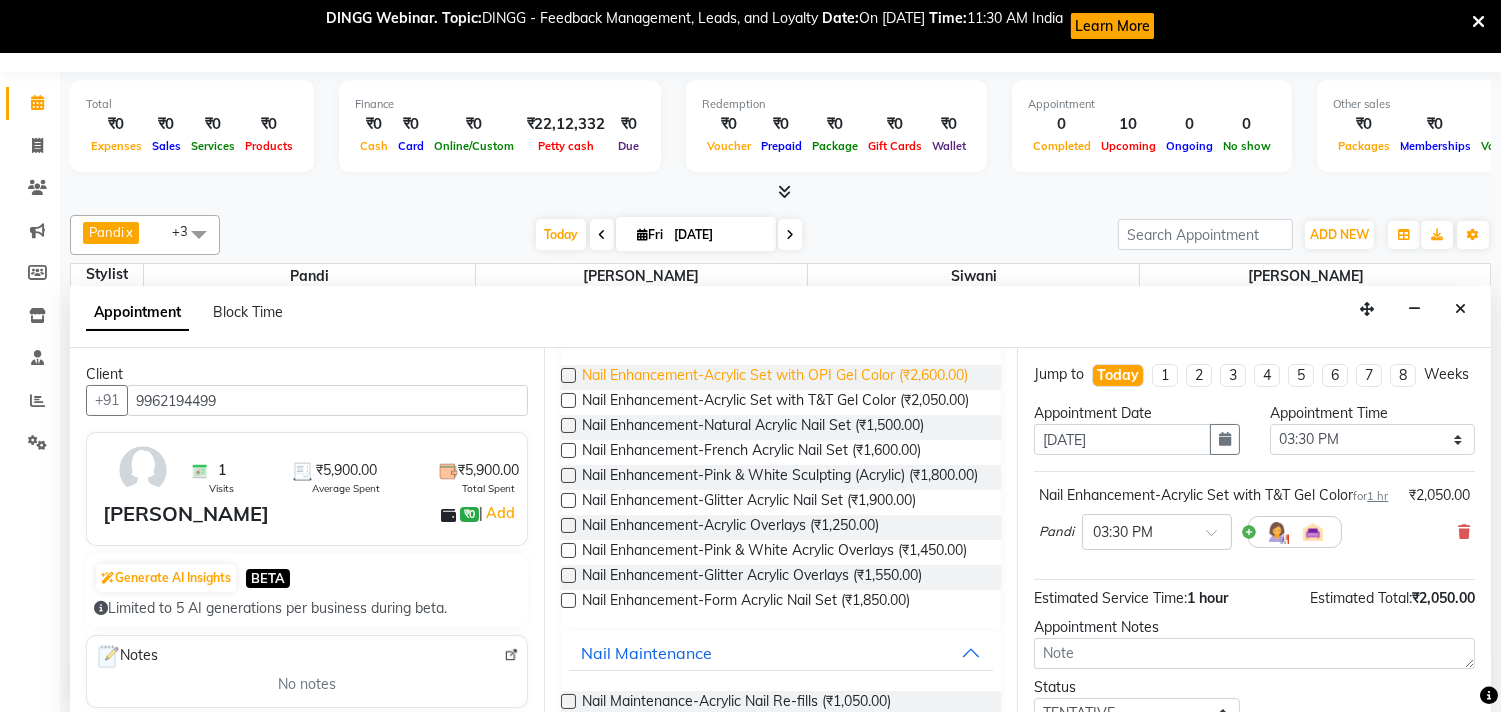 scroll, scrollTop: 185, scrollLeft: 0, axis: vertical 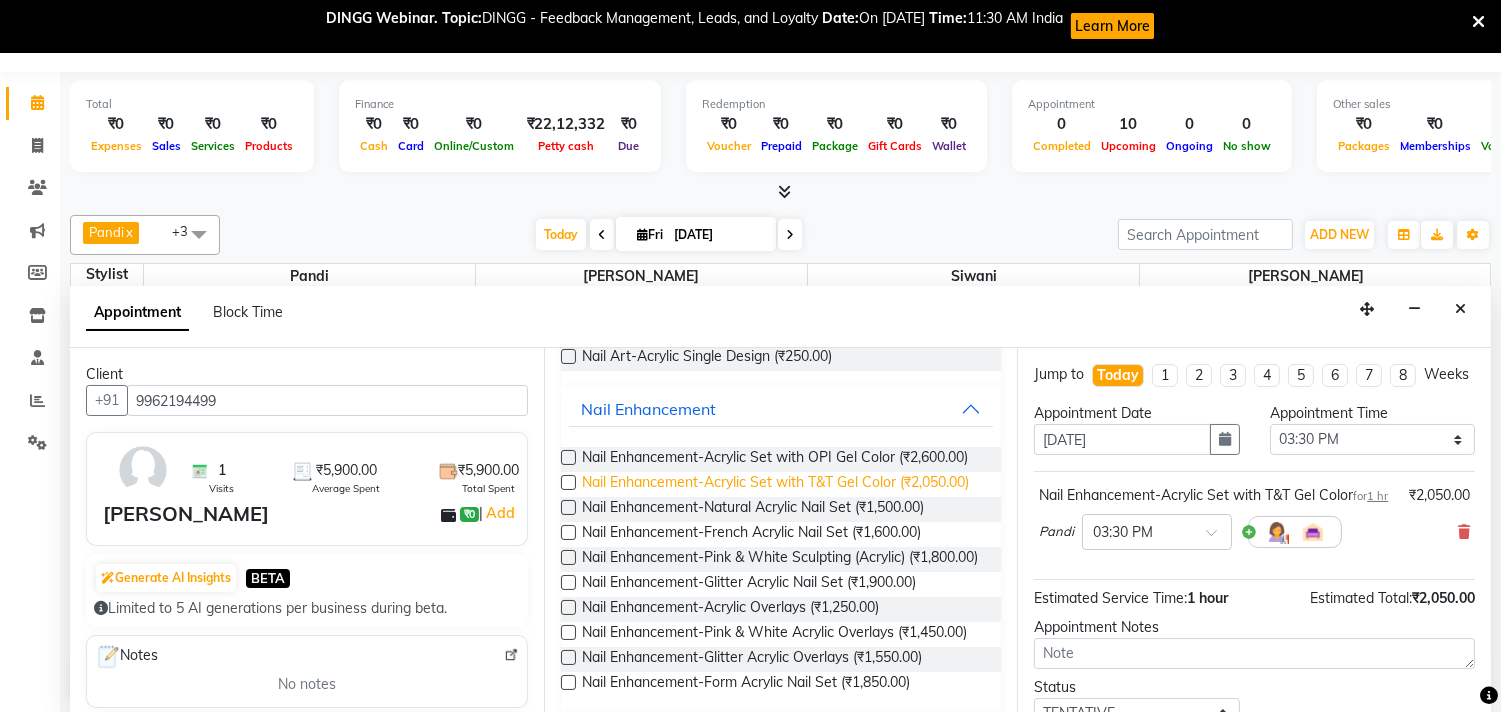 click on "Nail Enhancement-Acrylic Set with T&T Gel Color (₹2,050.00)" at bounding box center (775, 484) 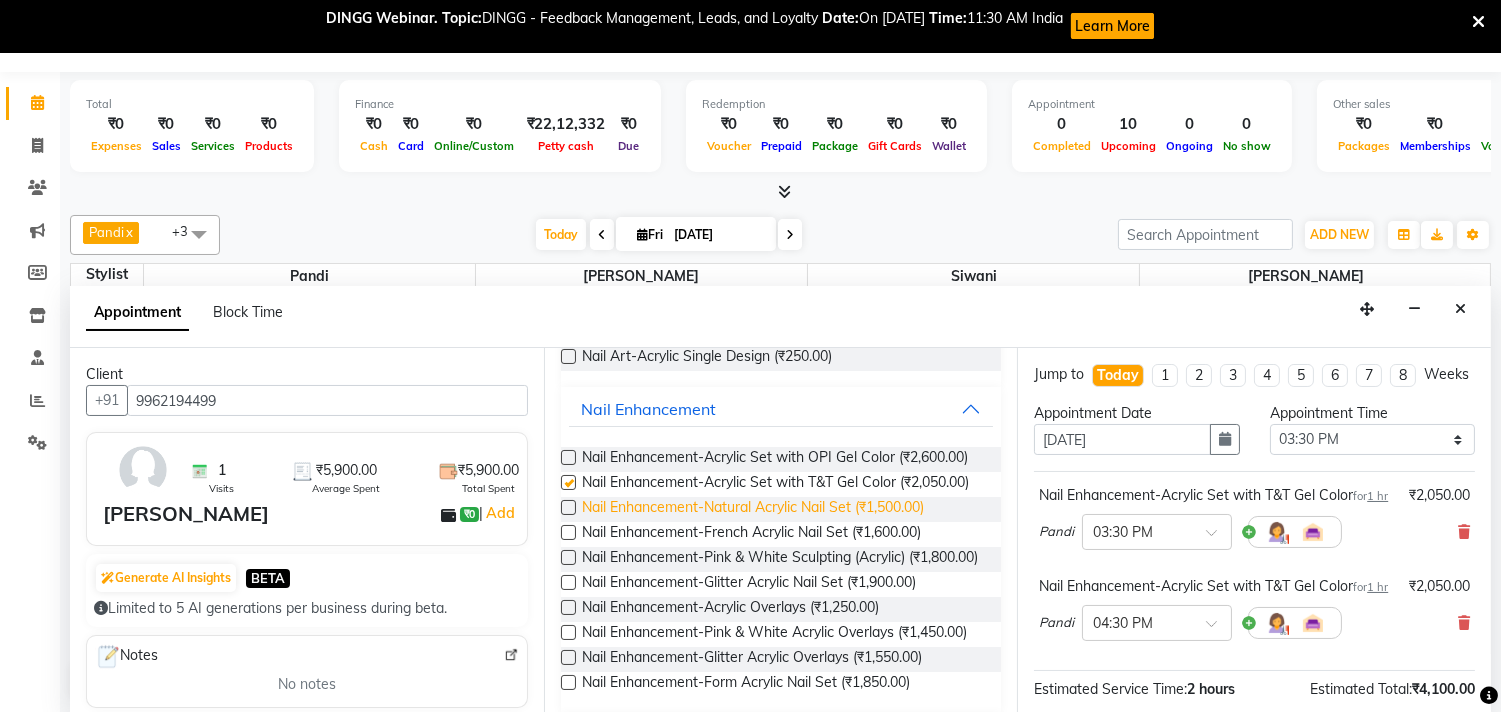 checkbox on "false" 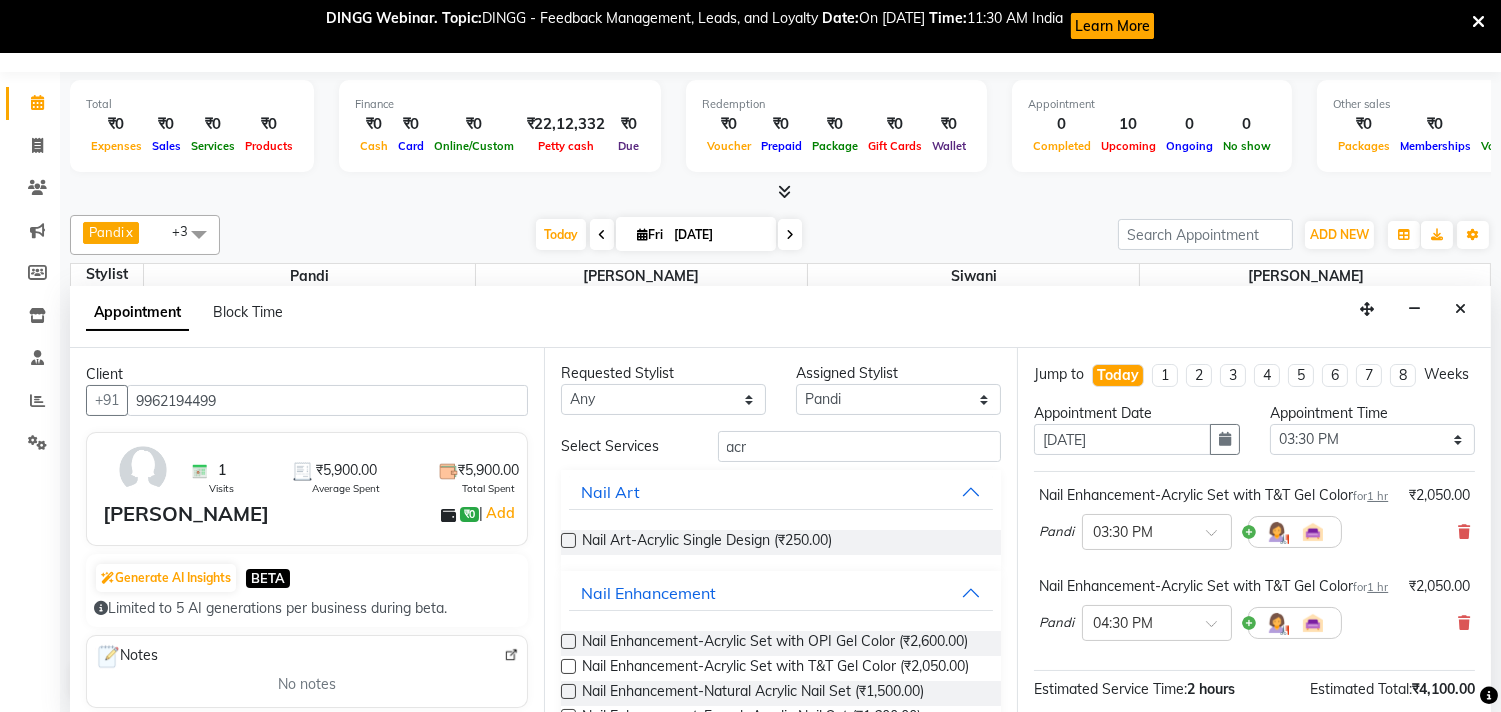 scroll, scrollTop: 0, scrollLeft: 0, axis: both 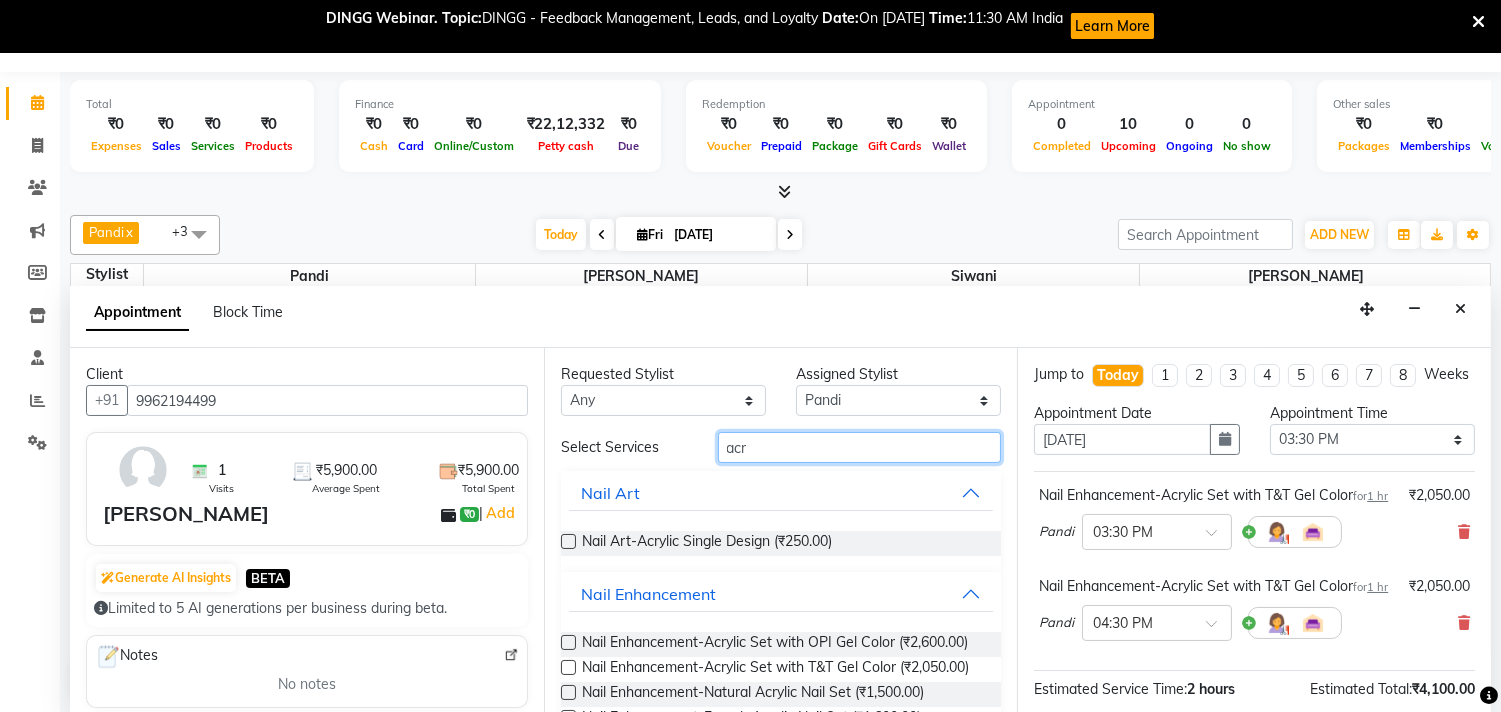 drag, startPoint x: 800, startPoint y: 456, endPoint x: 842, endPoint y: 470, distance: 44.27189 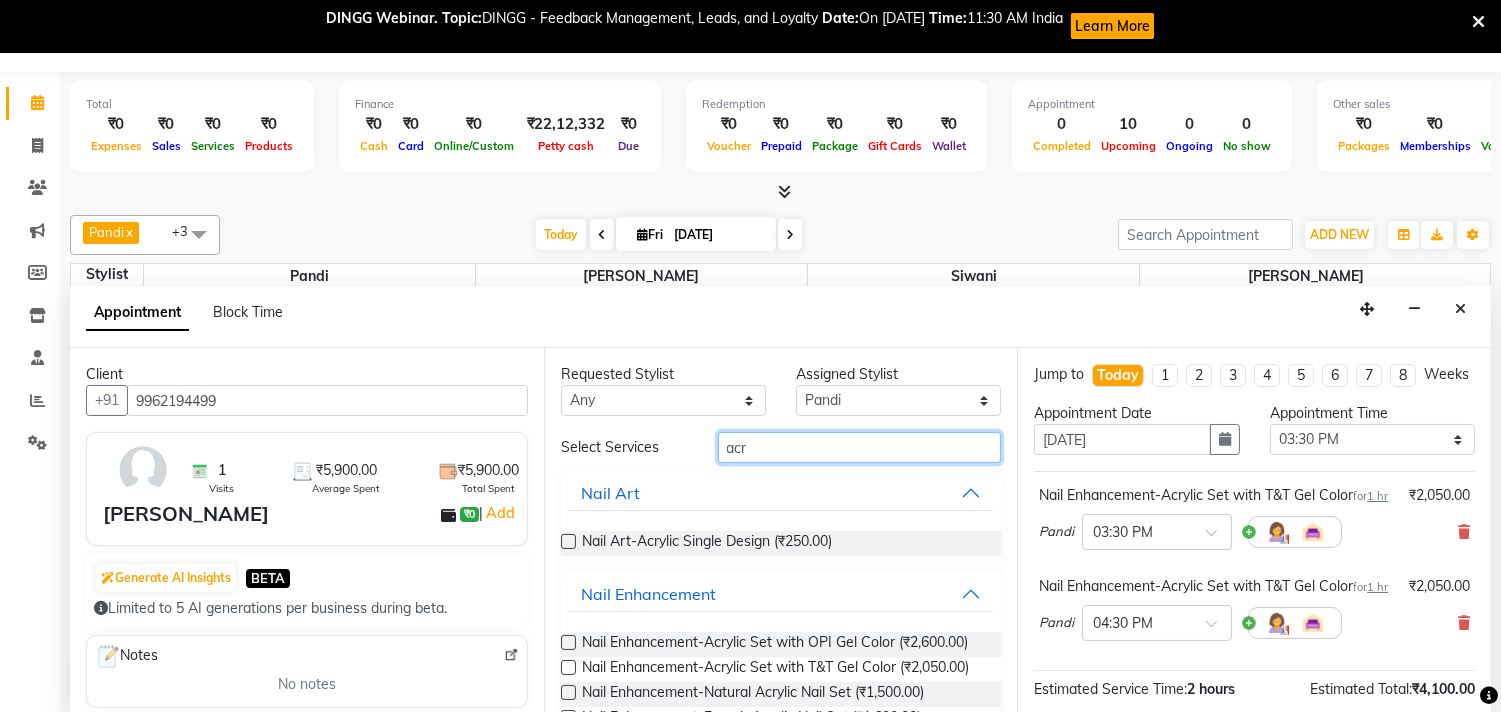 click on "acr" at bounding box center (860, 447) 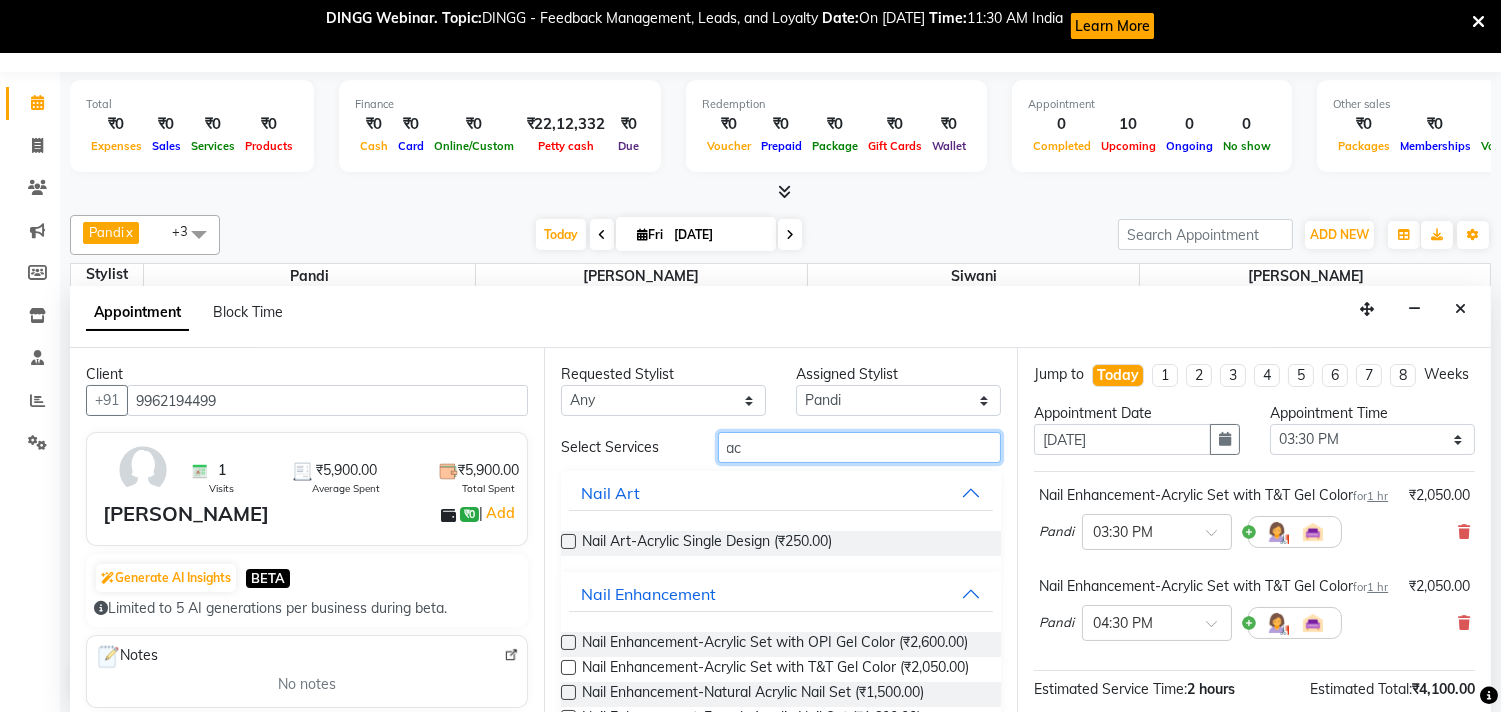 type on "a" 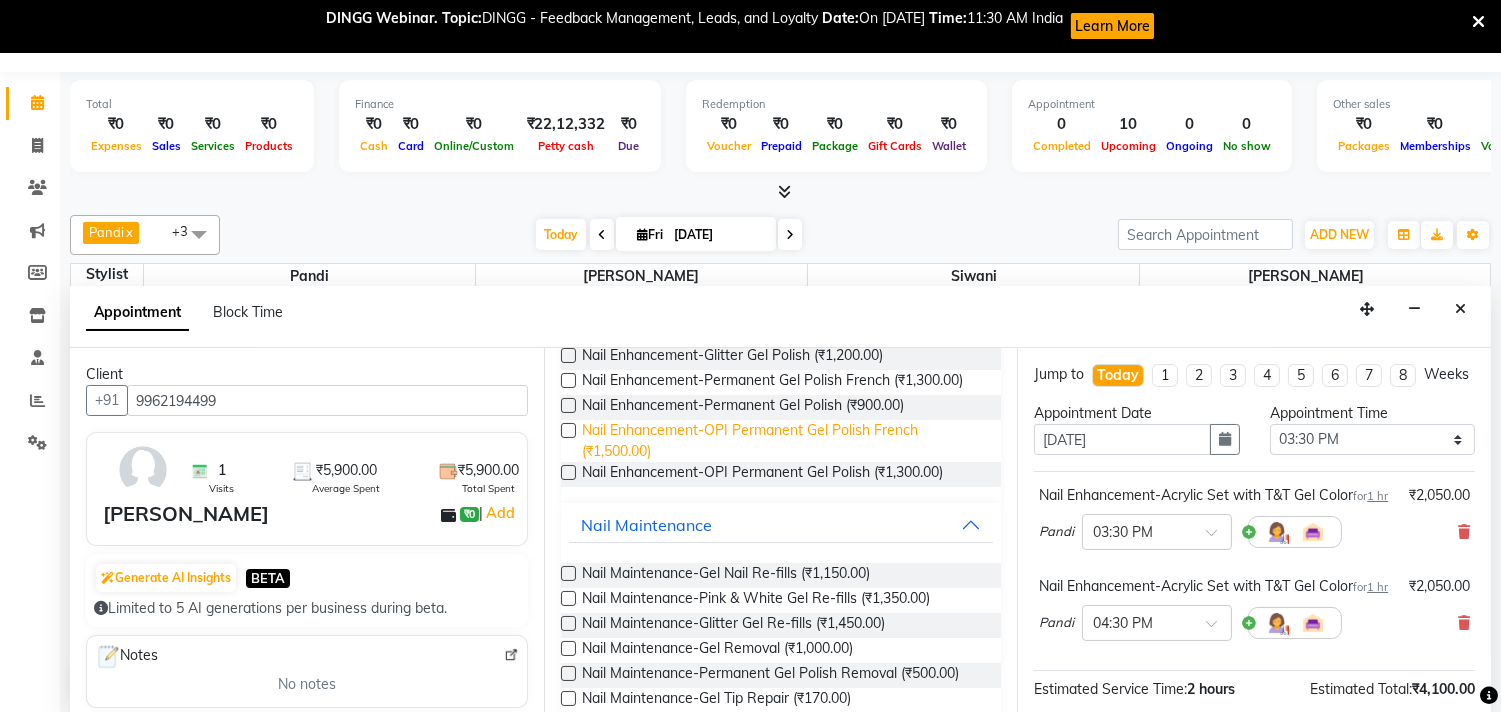 scroll, scrollTop: 555, scrollLeft: 0, axis: vertical 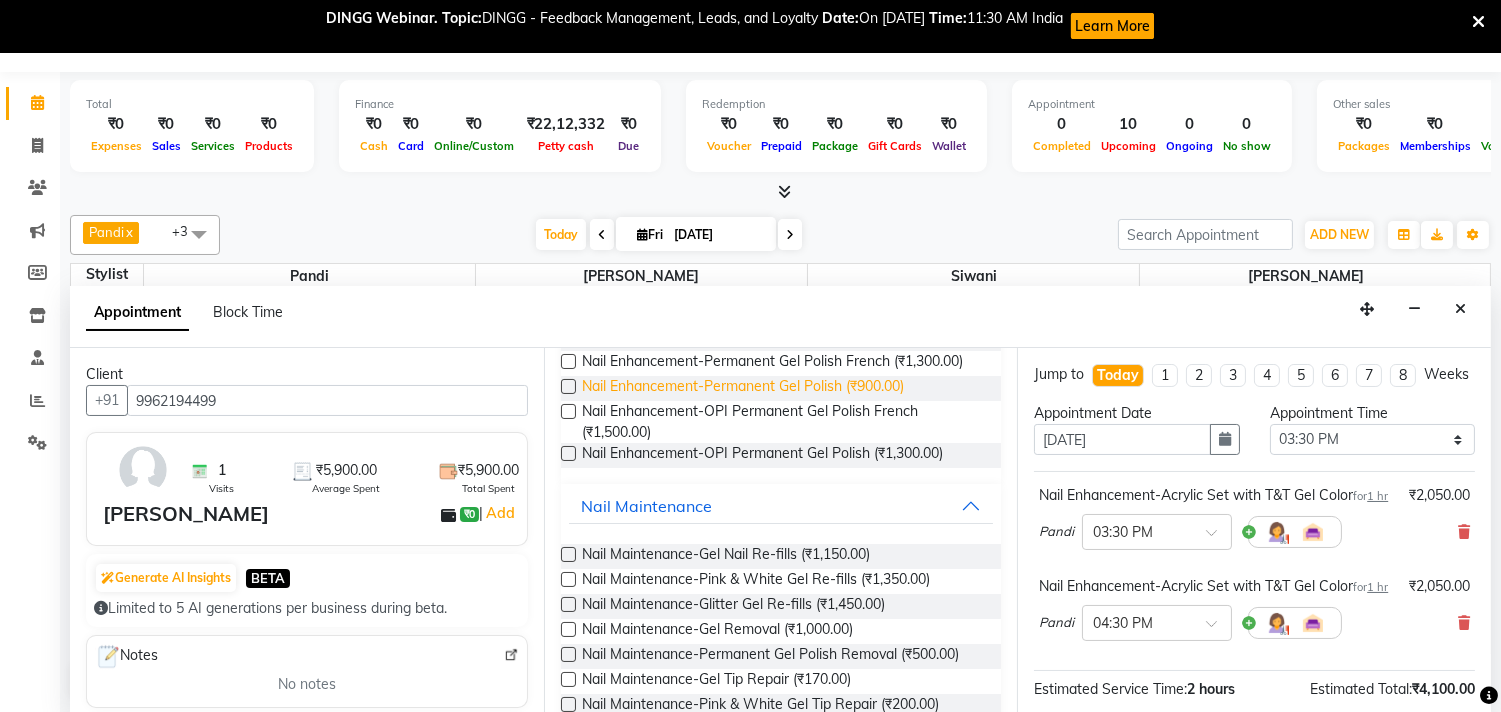 type on "gel" 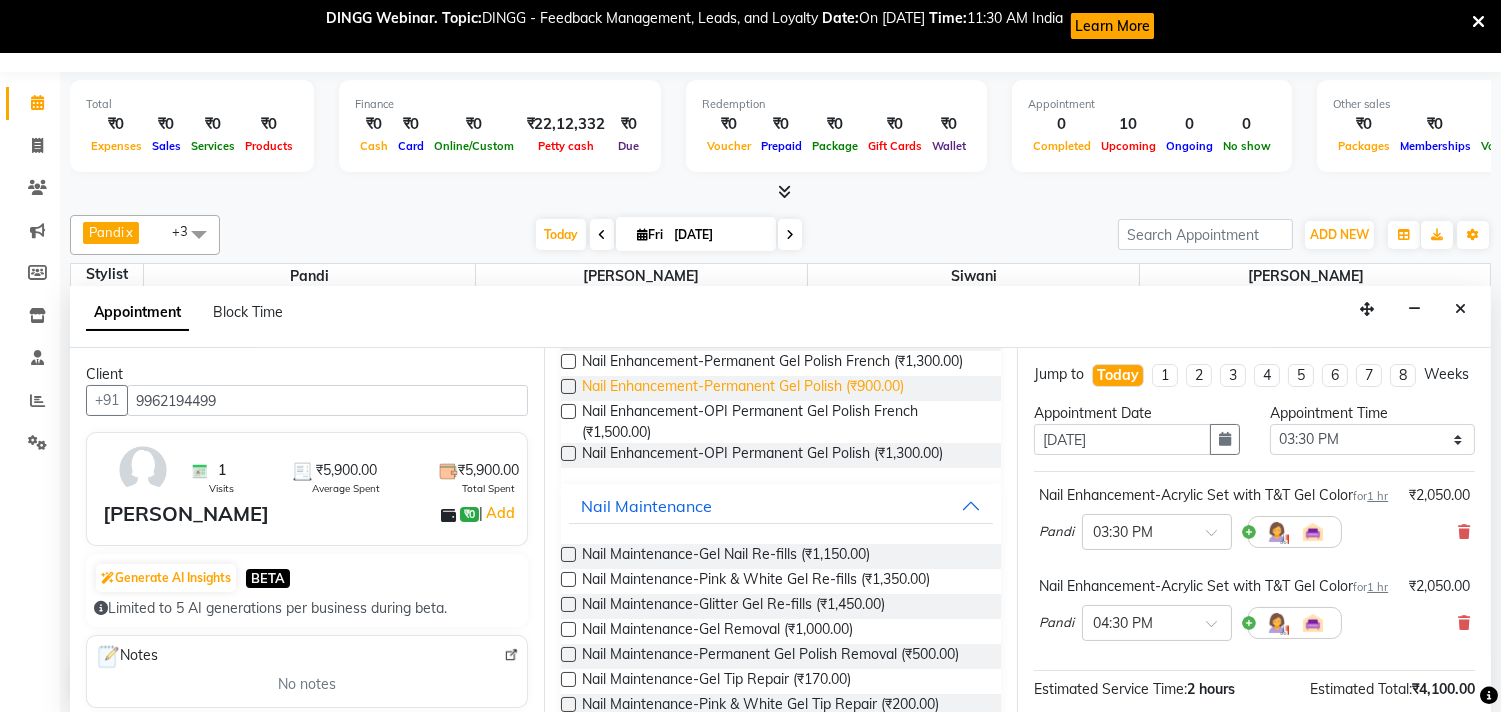 click on "Nail Enhancement-Permanent Gel Polish (₹900.00)" at bounding box center (743, 388) 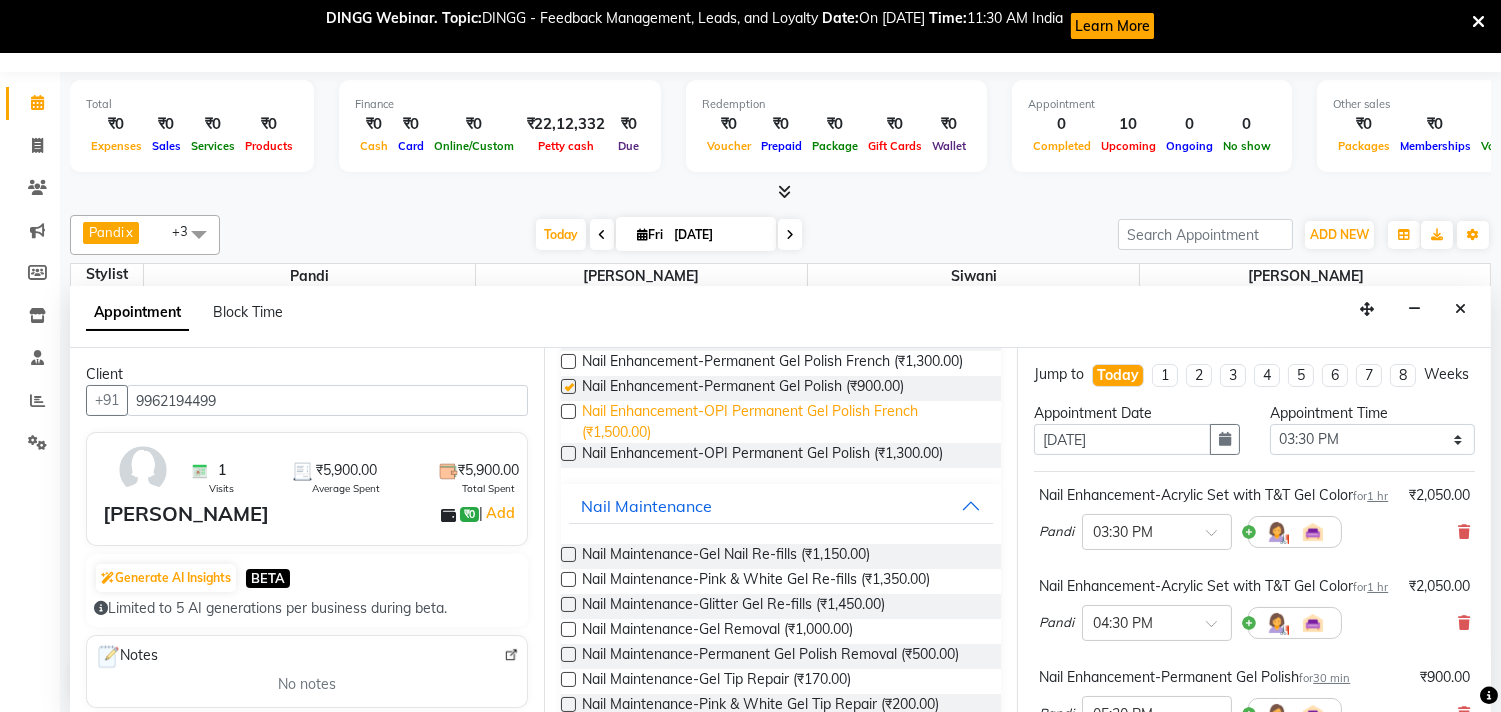 checkbox on "false" 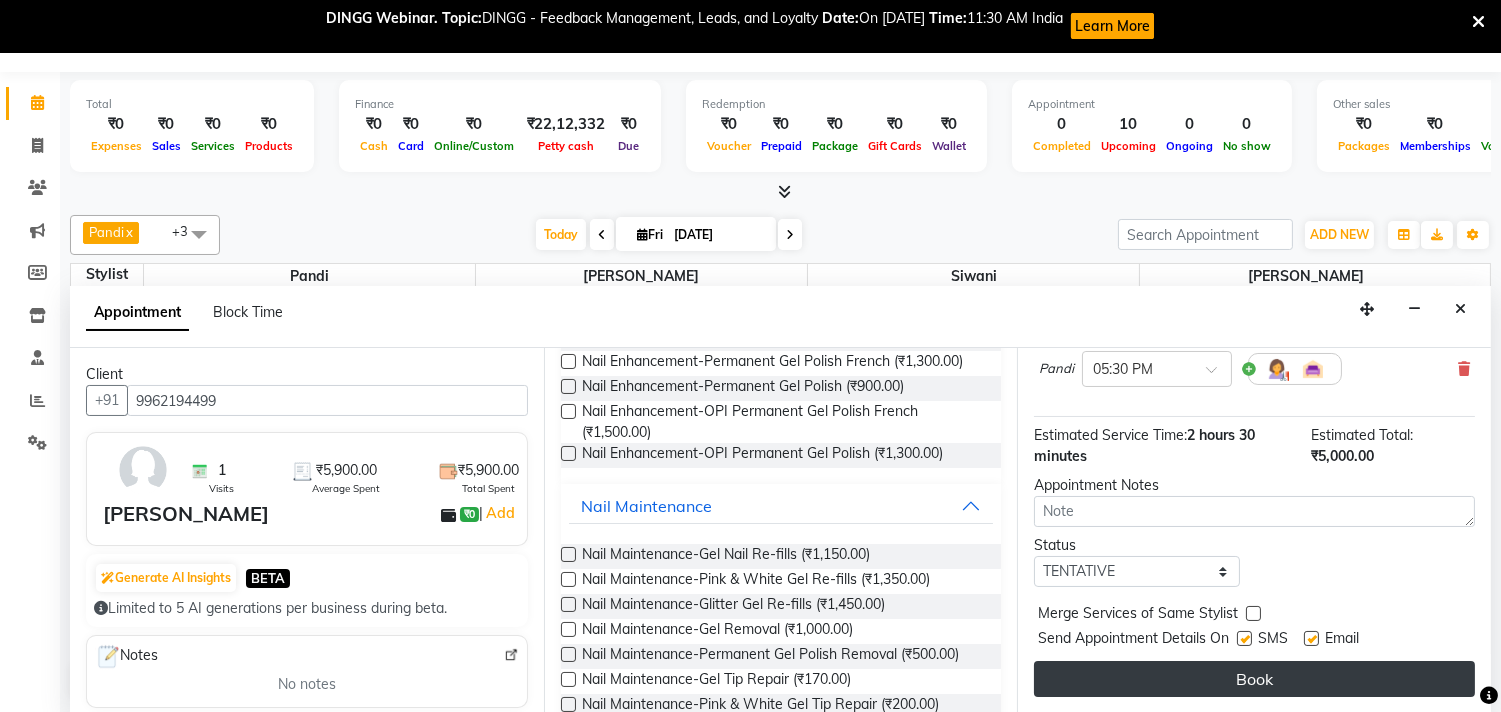 scroll, scrollTop: 405, scrollLeft: 0, axis: vertical 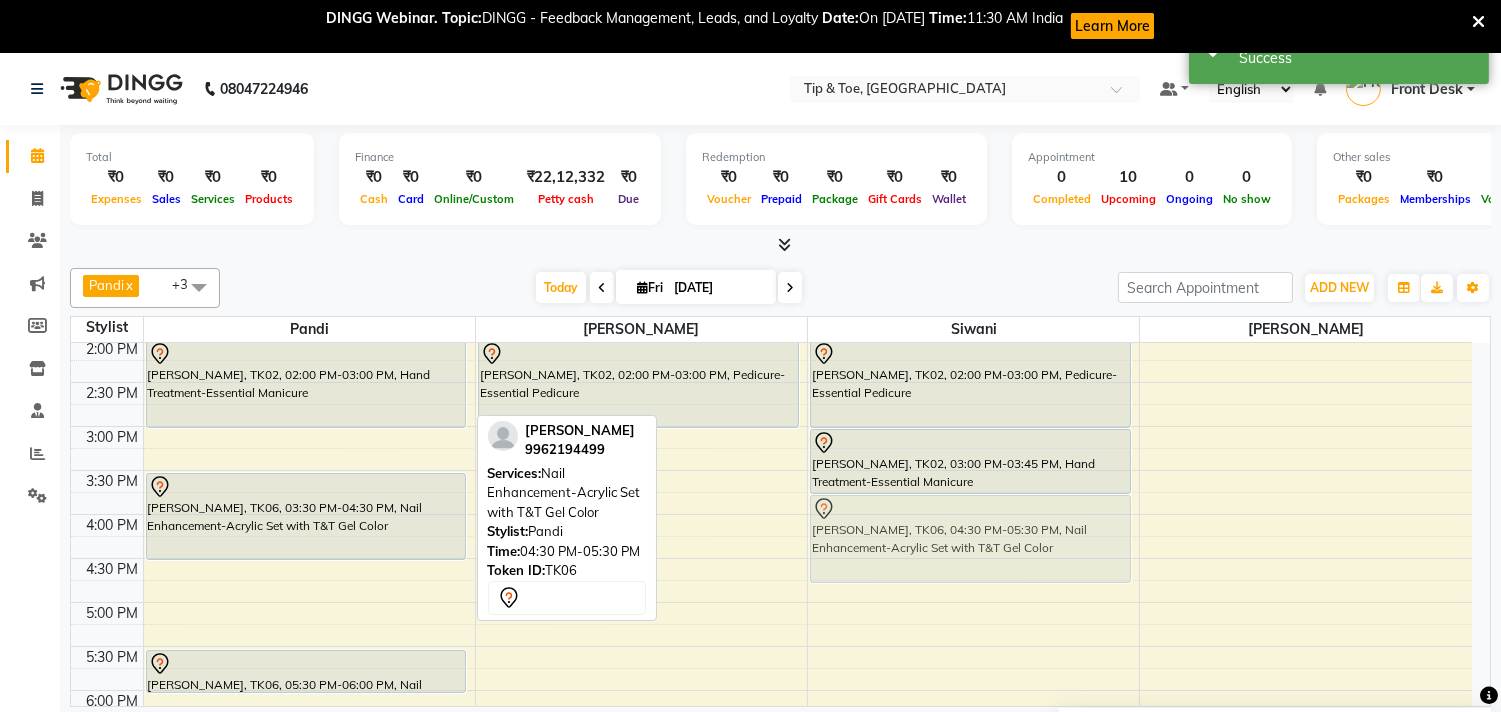 drag, startPoint x: 330, startPoint y: 608, endPoint x: 898, endPoint y: 542, distance: 571.82166 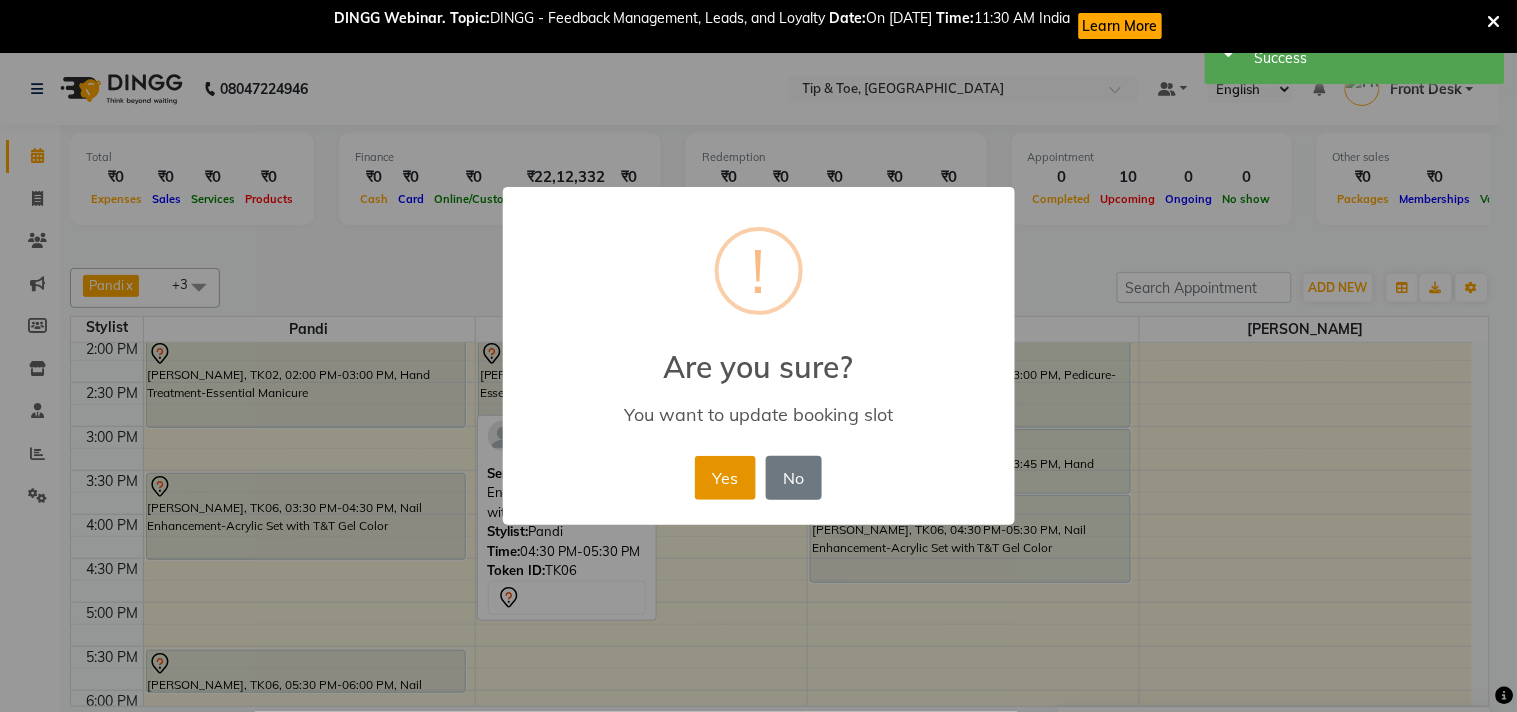 click on "Yes" at bounding box center (725, 478) 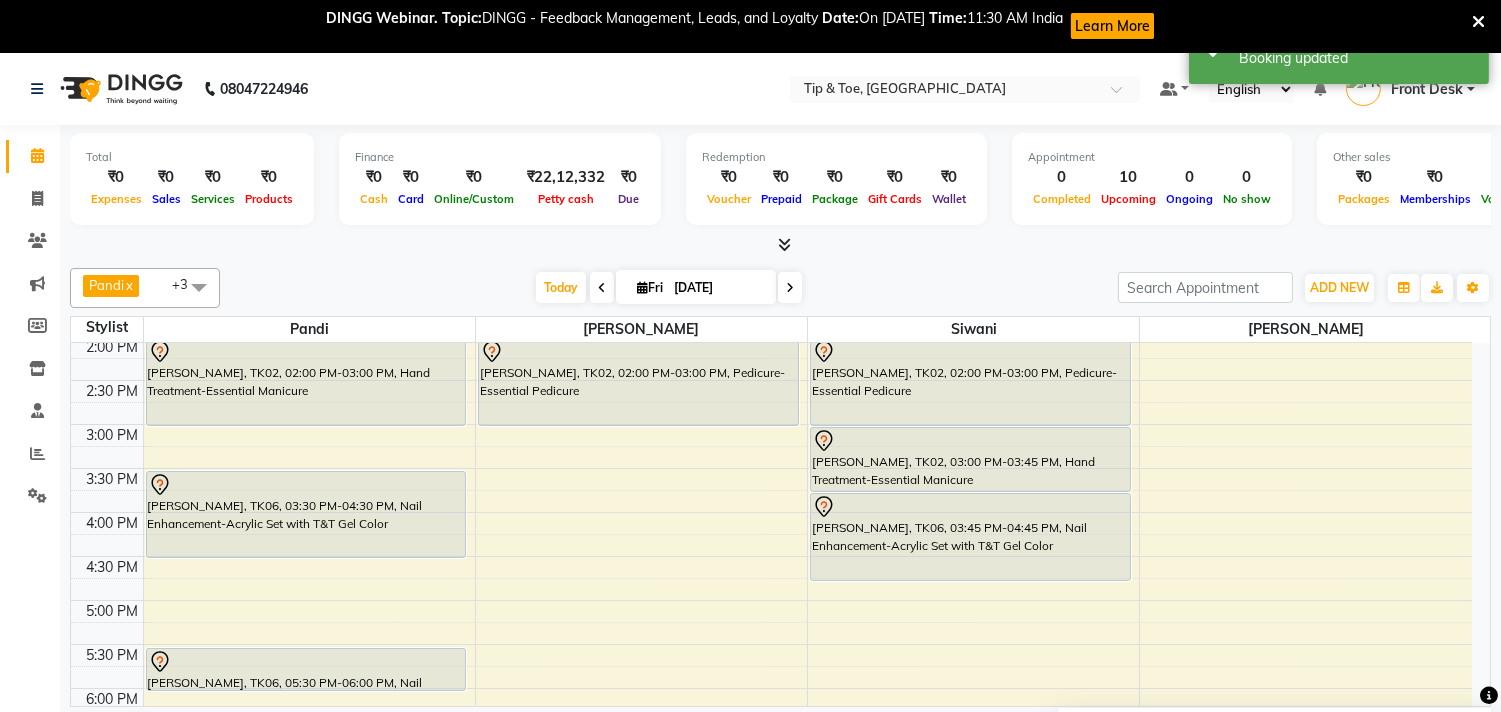 scroll, scrollTop: 444, scrollLeft: 0, axis: vertical 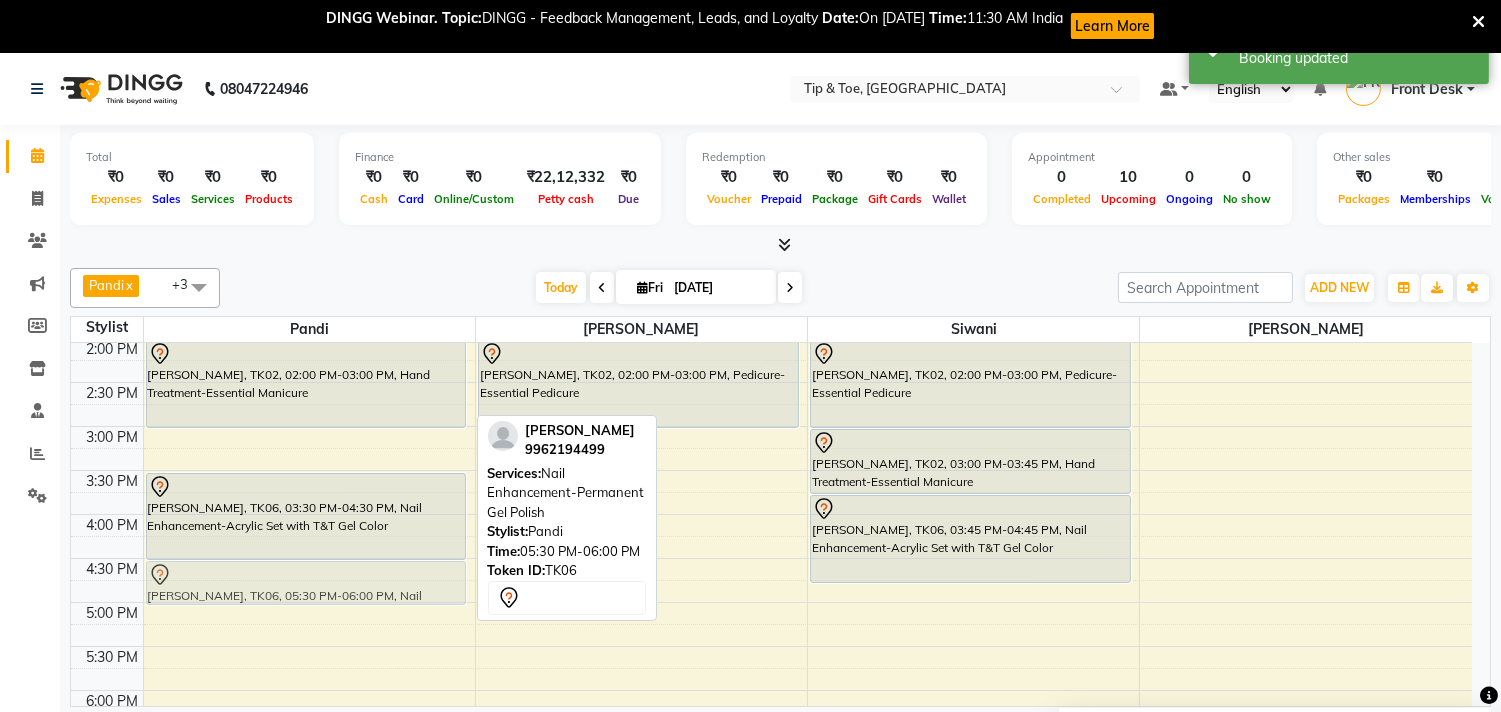 drag, startPoint x: 354, startPoint y: 681, endPoint x: 357, endPoint y: 597, distance: 84.05355 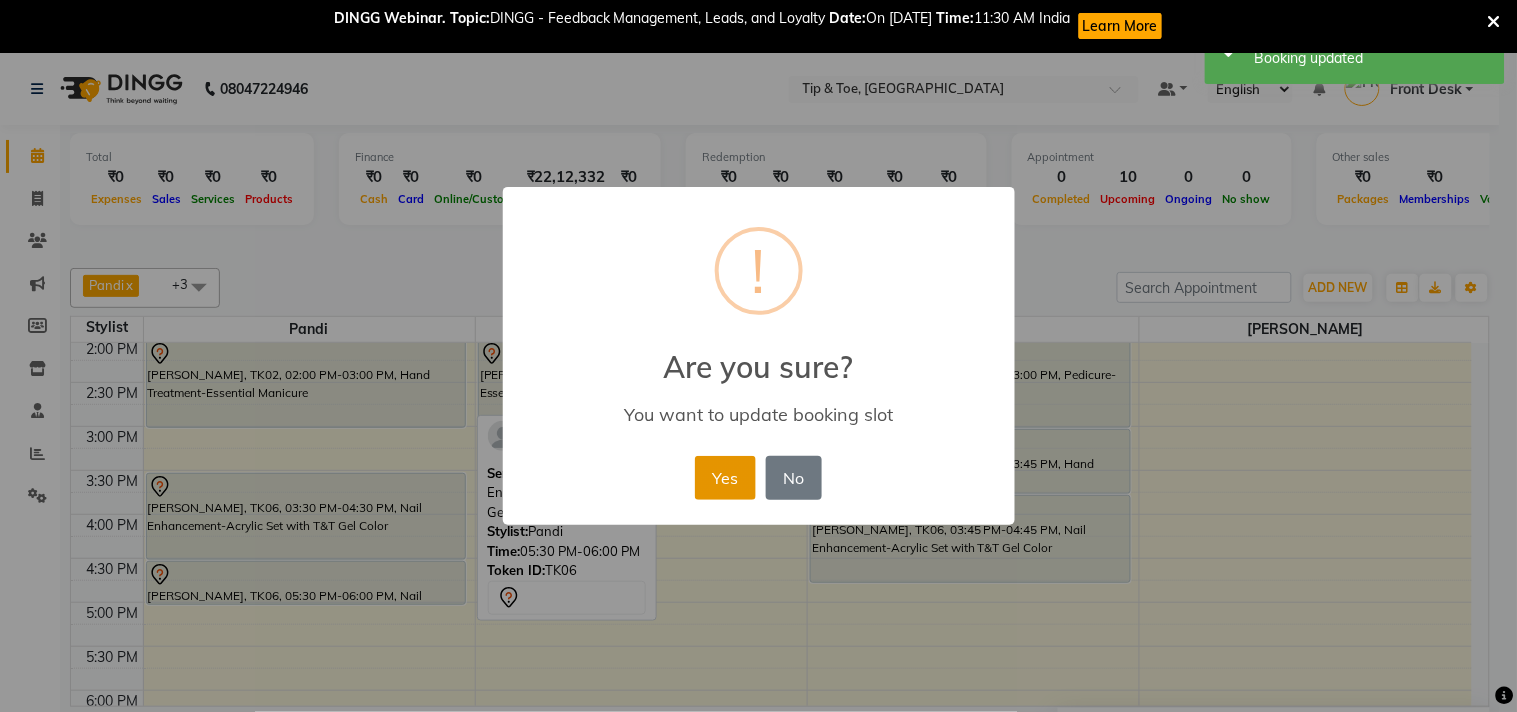 click on "Yes" at bounding box center [725, 478] 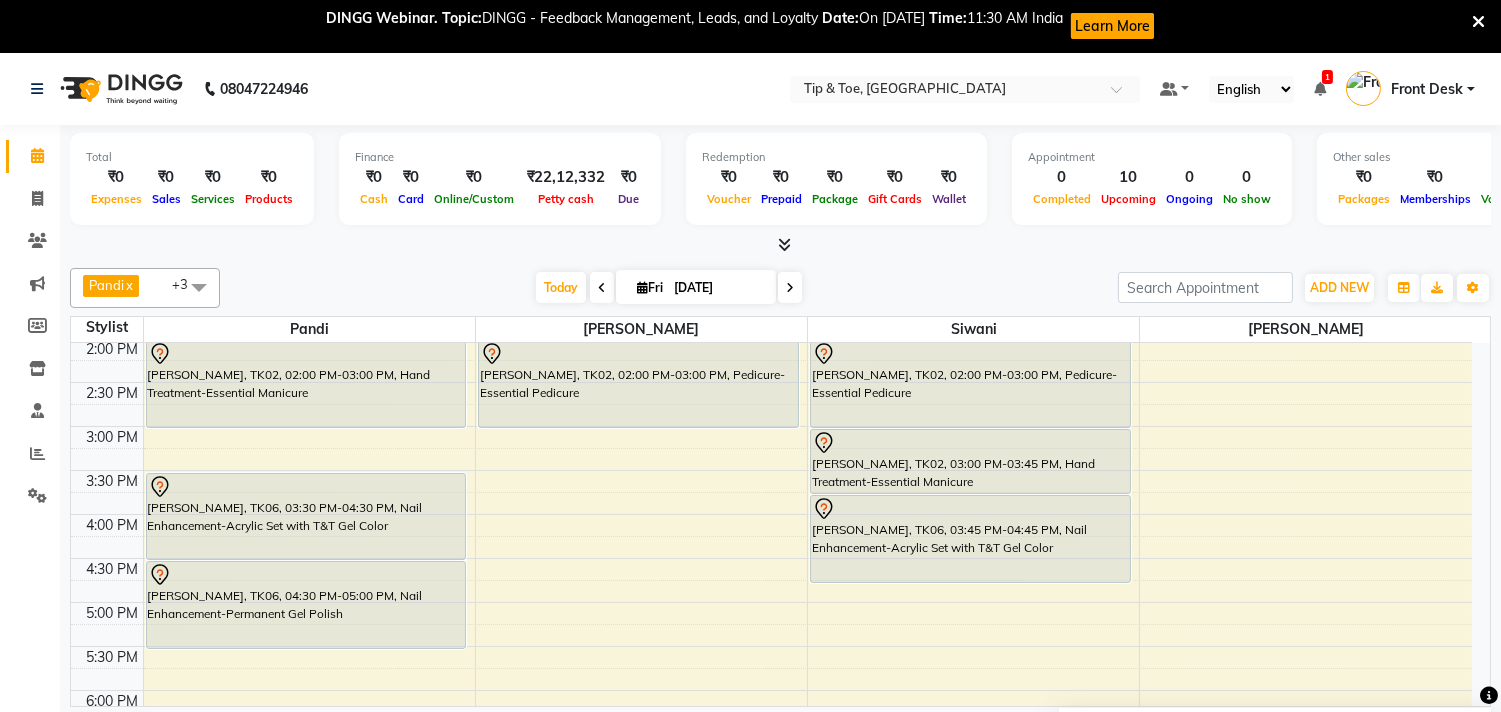 drag, startPoint x: 335, startPoint y: 604, endPoint x: 341, endPoint y: 645, distance: 41.4367 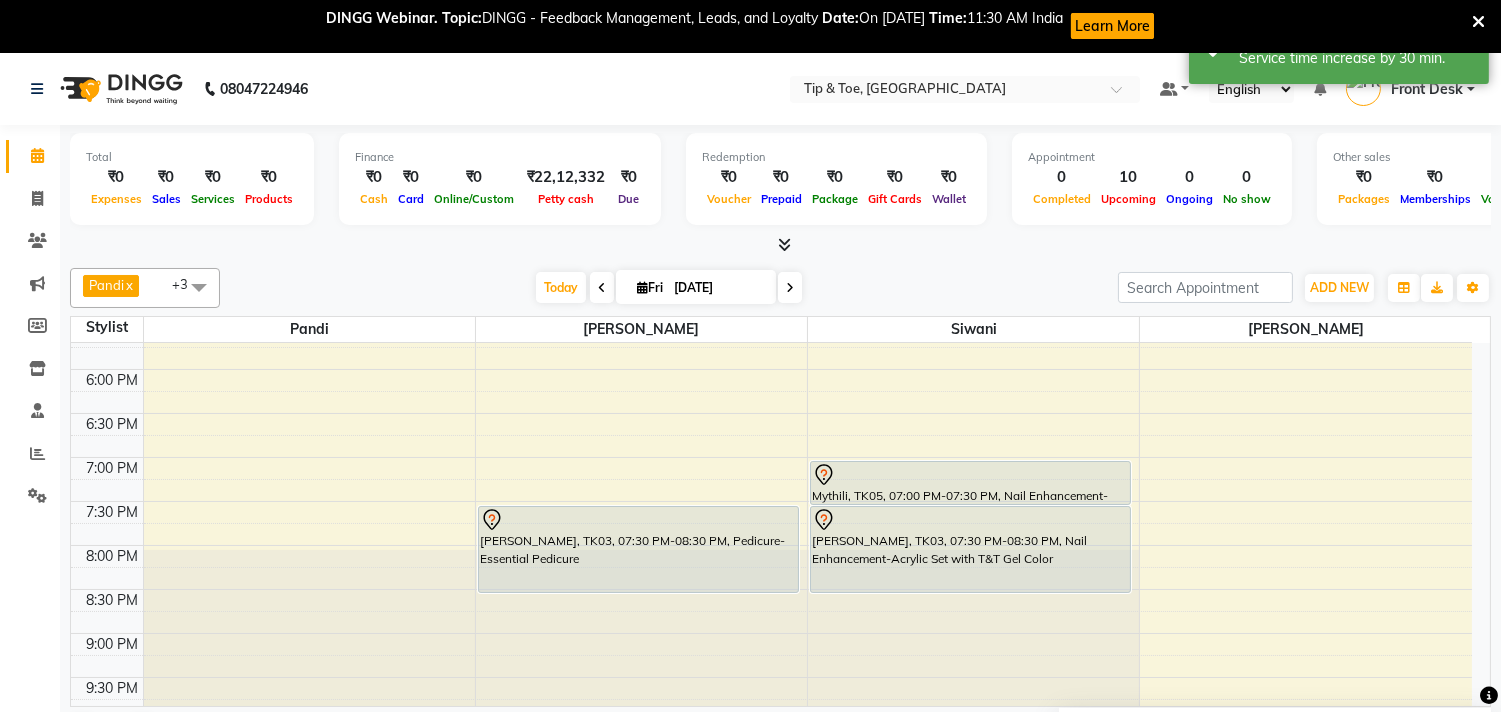 scroll, scrollTop: 777, scrollLeft: 0, axis: vertical 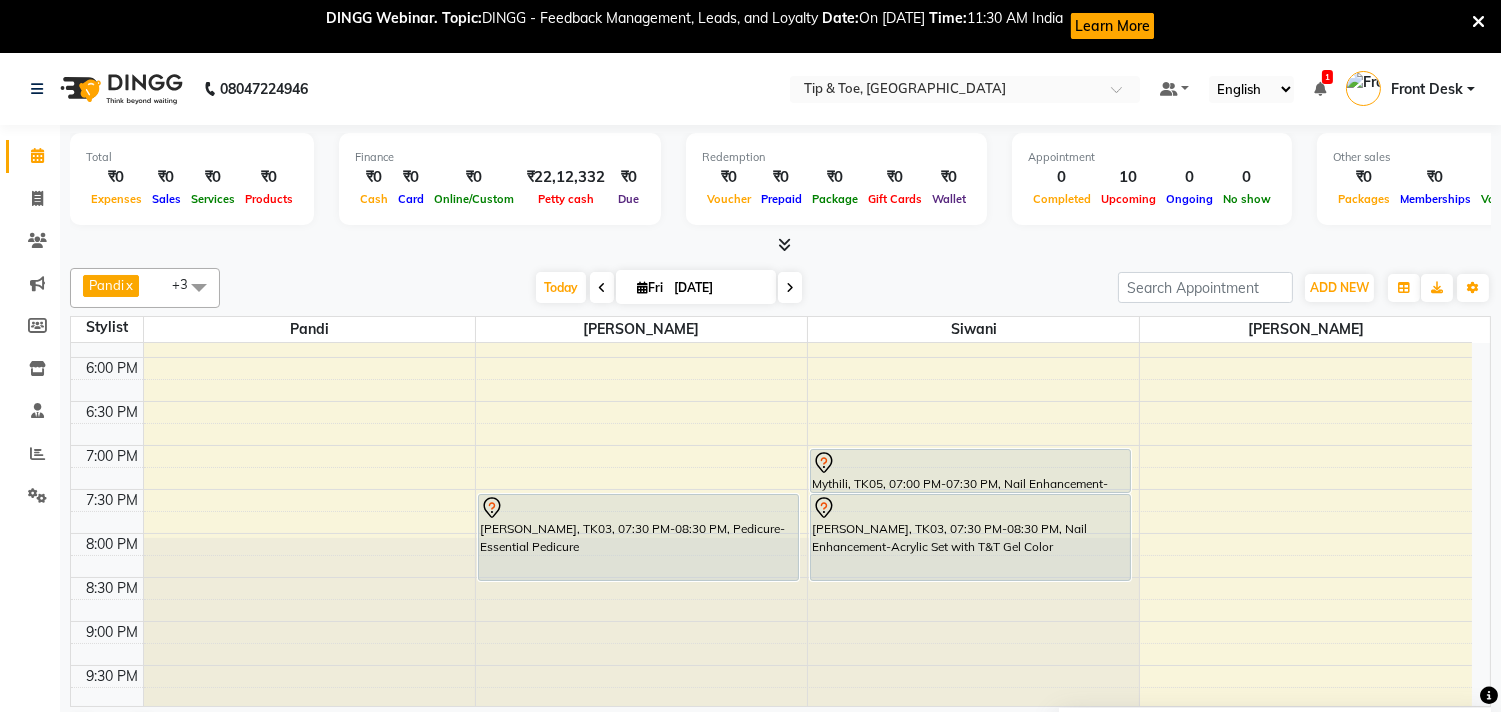 click at bounding box center [602, 287] 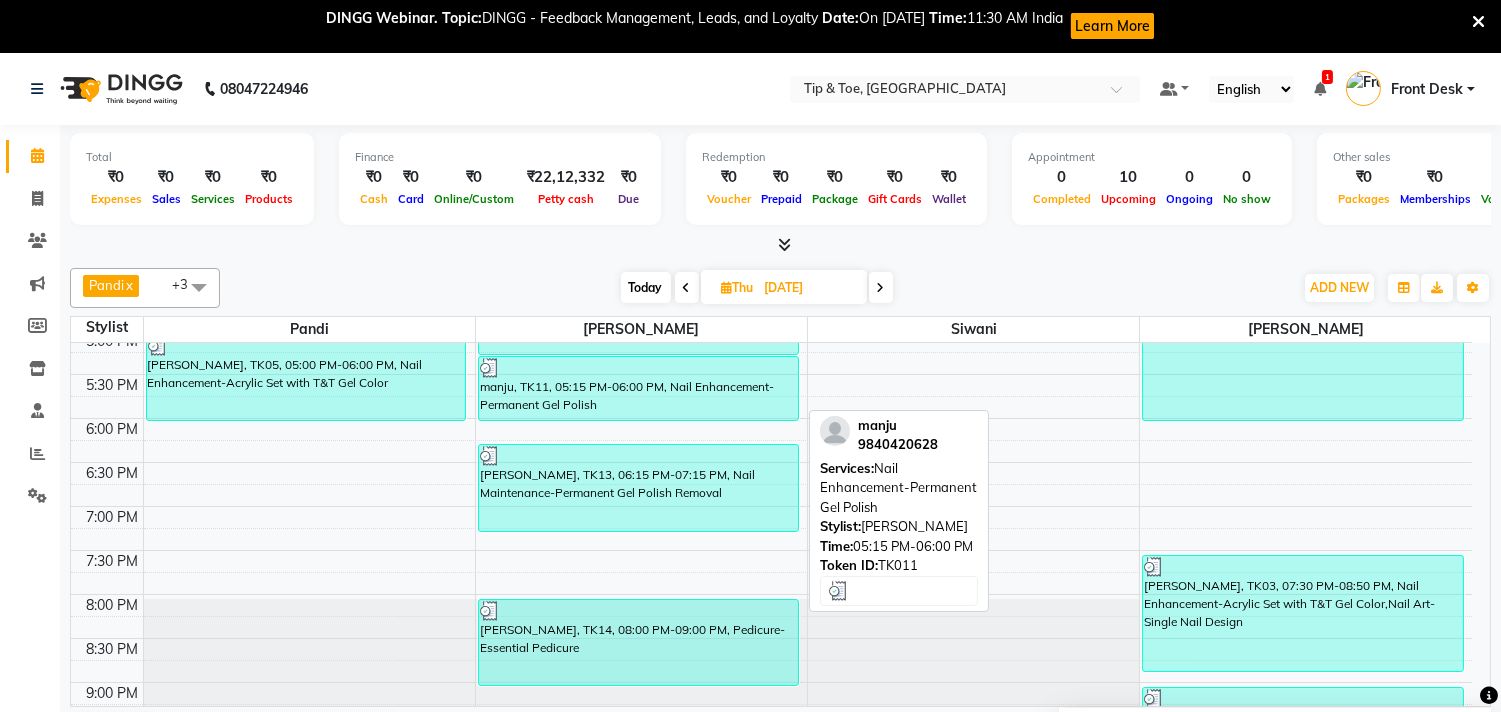 scroll, scrollTop: 762, scrollLeft: 0, axis: vertical 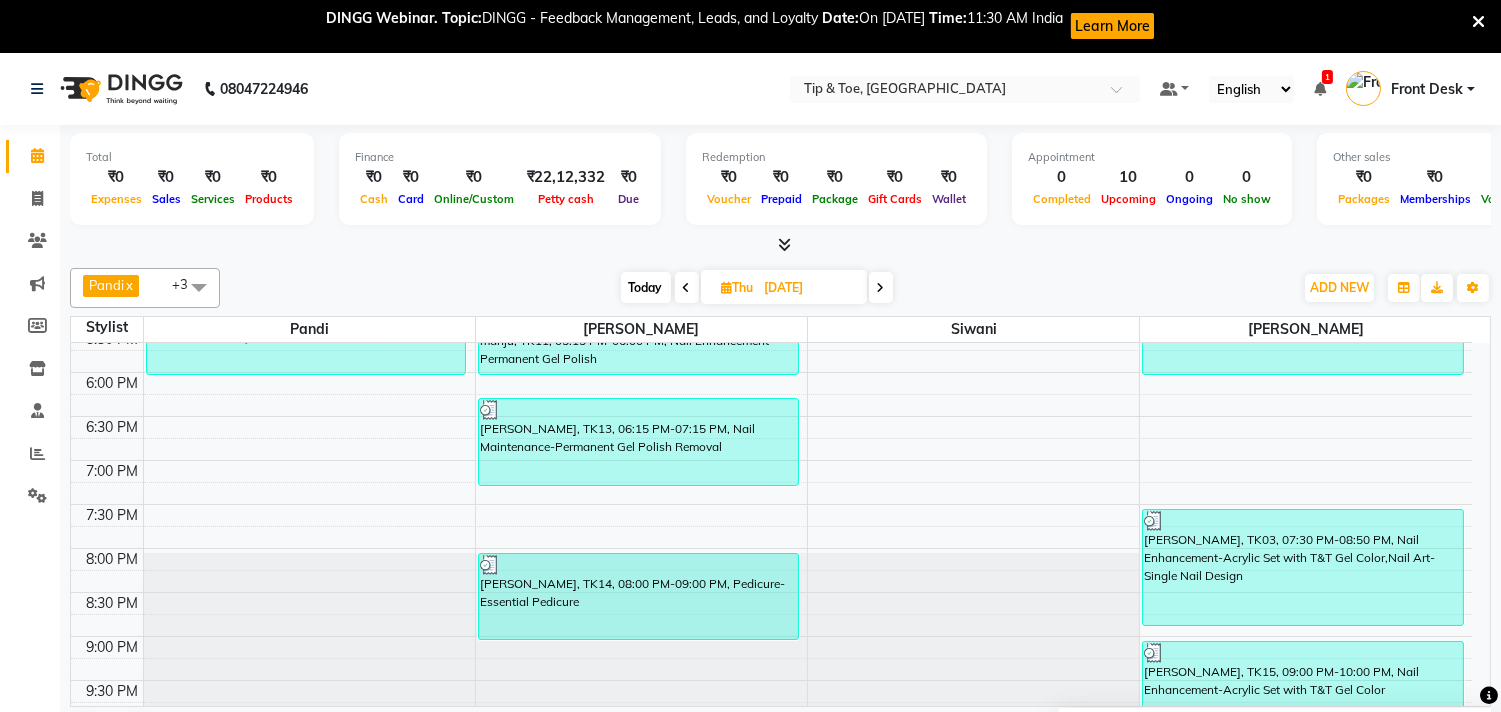 click at bounding box center (881, 287) 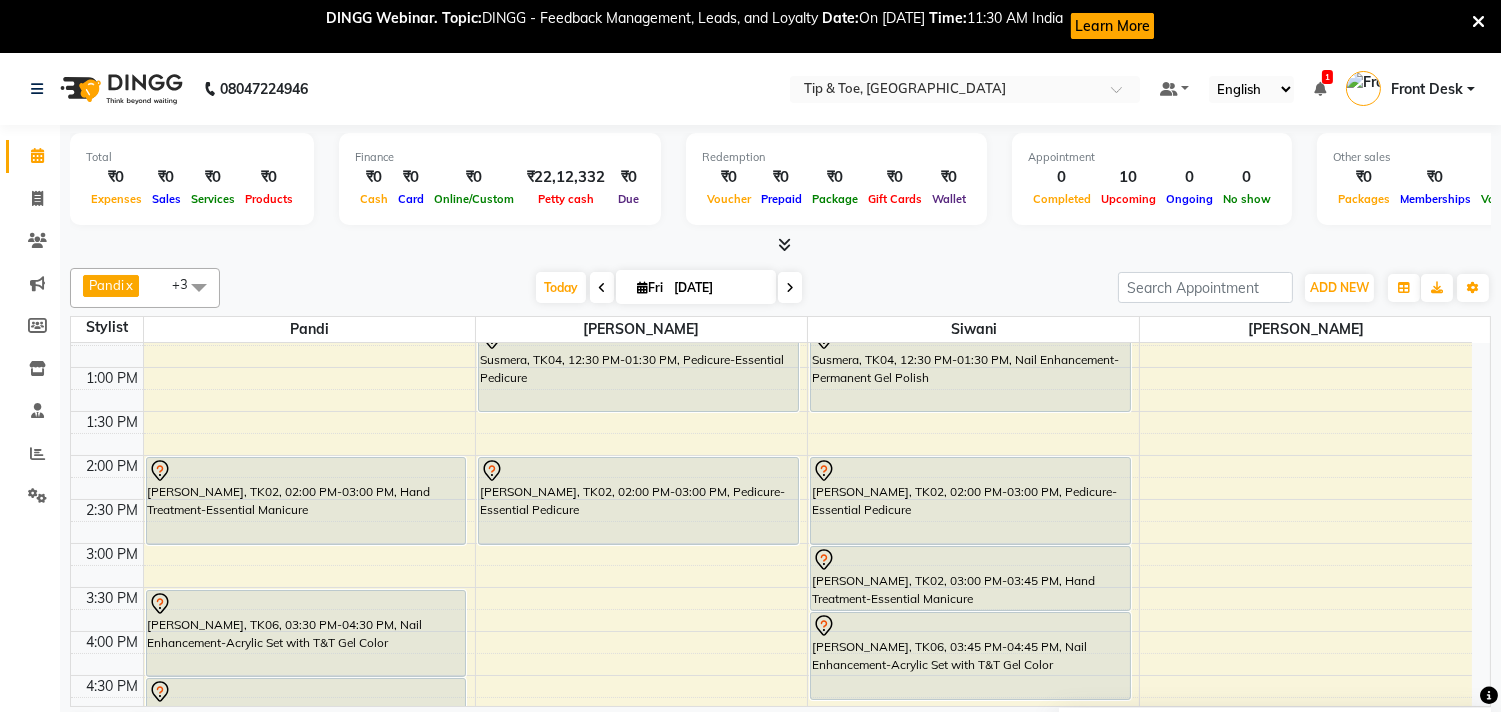 scroll, scrollTop: 317, scrollLeft: 0, axis: vertical 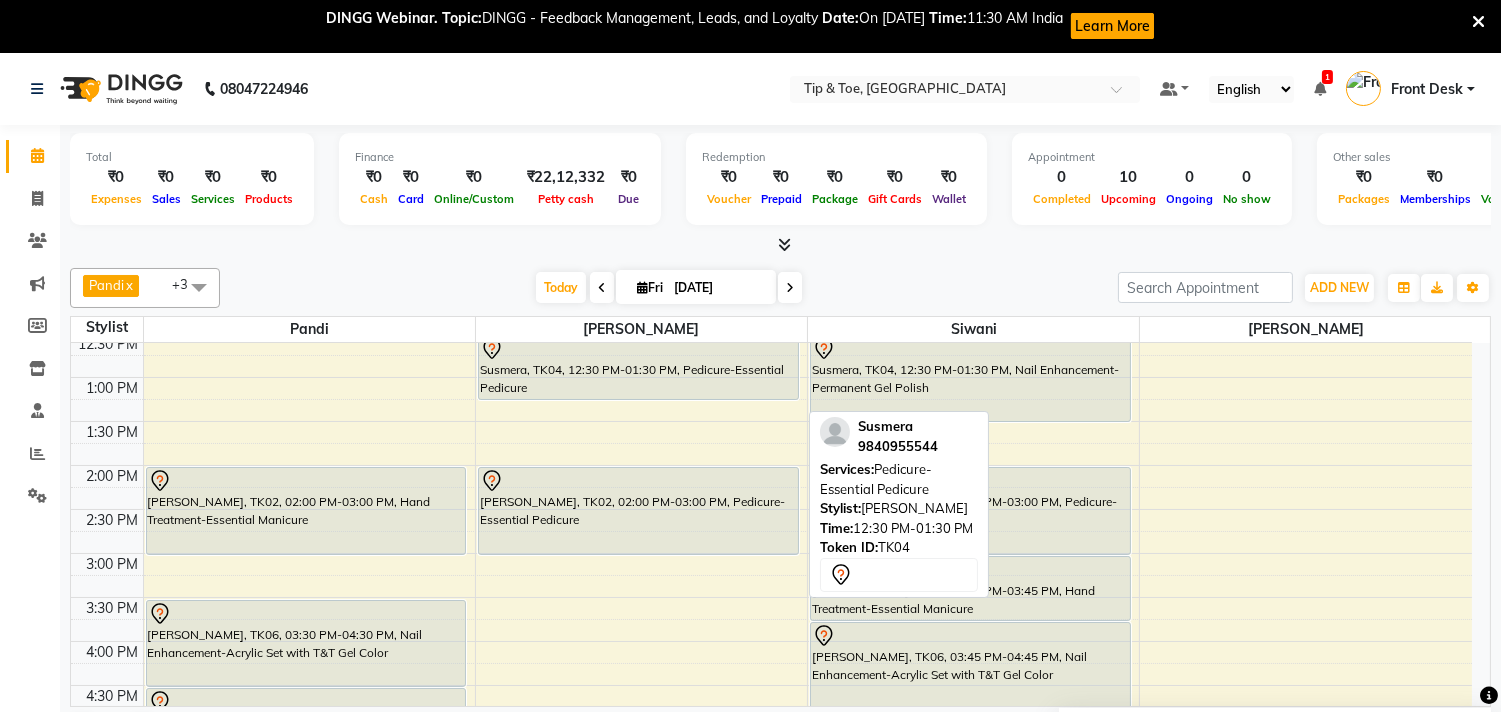 drag, startPoint x: 731, startPoint y: 417, endPoint x: 736, endPoint y: 393, distance: 24.5153 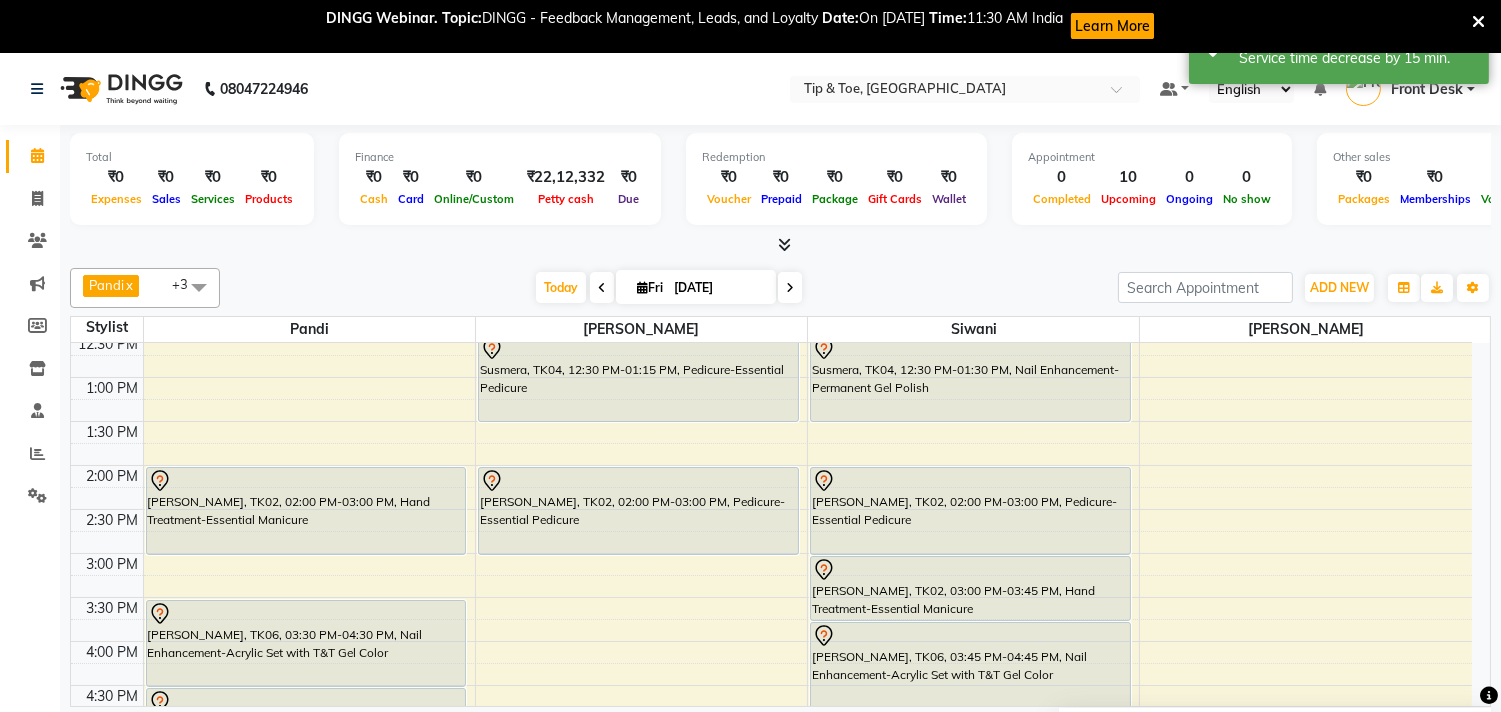 click on "Susmera, TK04, 12:30 PM-01:15 PM, Pedicure-Essential Pedicure             [PERSON_NAME], TK02, 02:00 PM-03:00 PM, Pedicure-Essential Pedicure             [PERSON_NAME], TK03, 07:30 PM-08:30 PM, Pedicure-Essential Pedicure             Susmera, TK04, 12:30 PM-01:15 PM, Pedicure-Essential Pedicure" at bounding box center (641, 641) 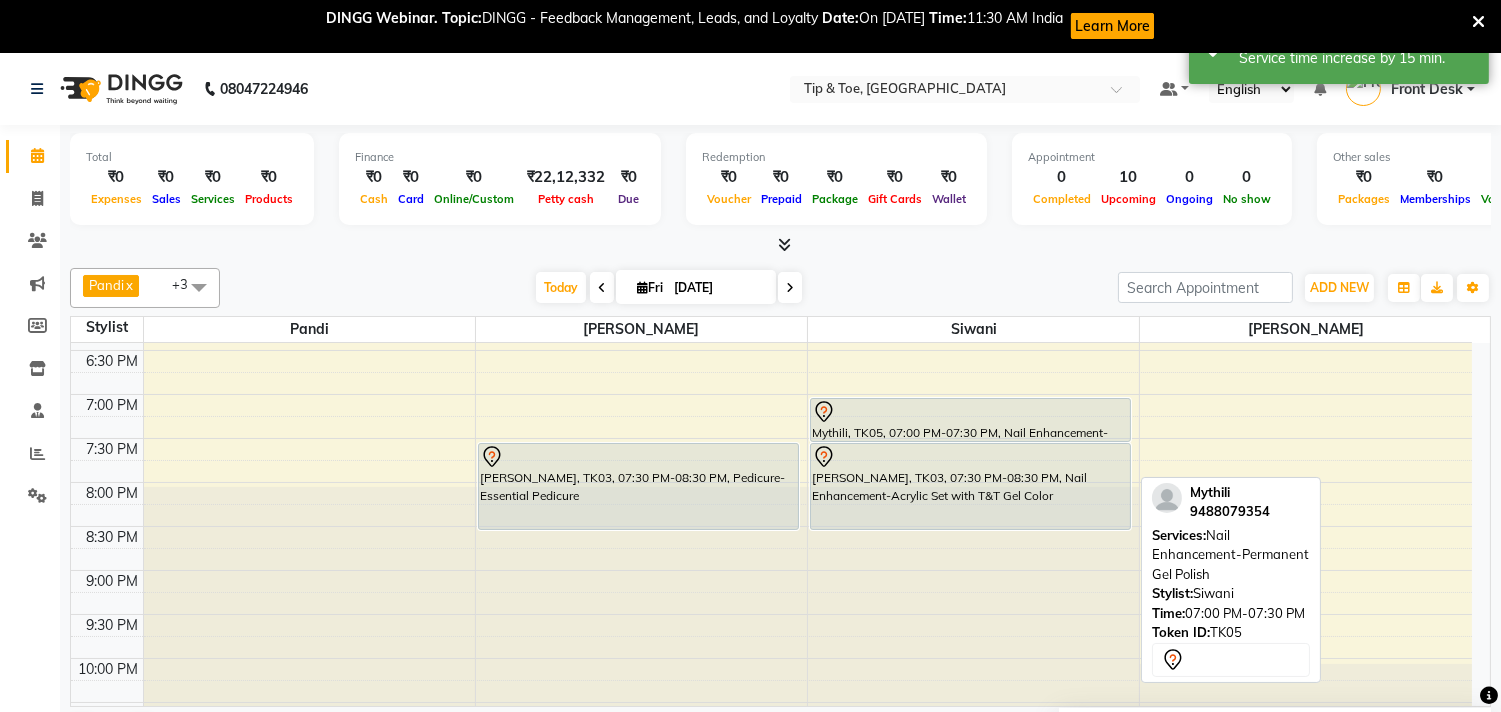 scroll, scrollTop: 873, scrollLeft: 0, axis: vertical 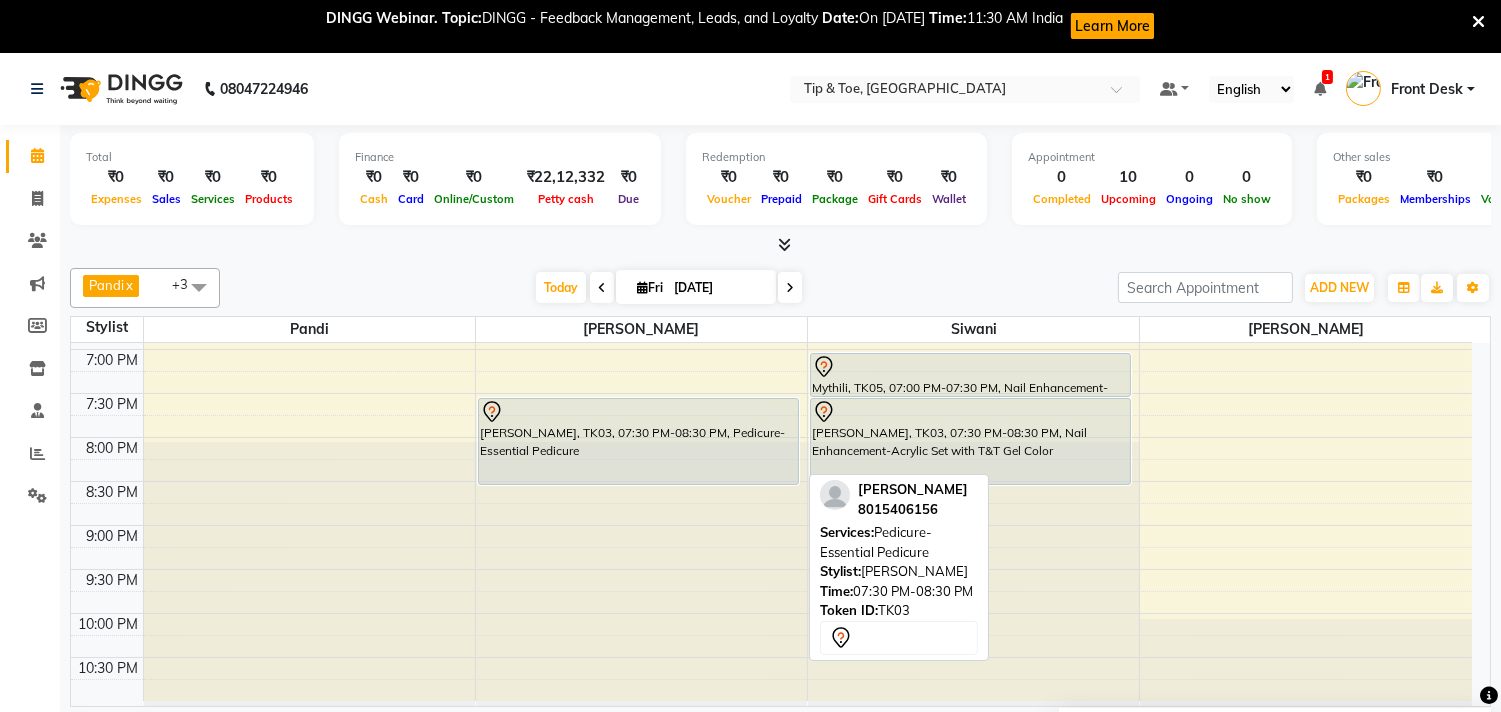 drag, startPoint x: 704, startPoint y: 480, endPoint x: 730, endPoint y: 466, distance: 29.529646 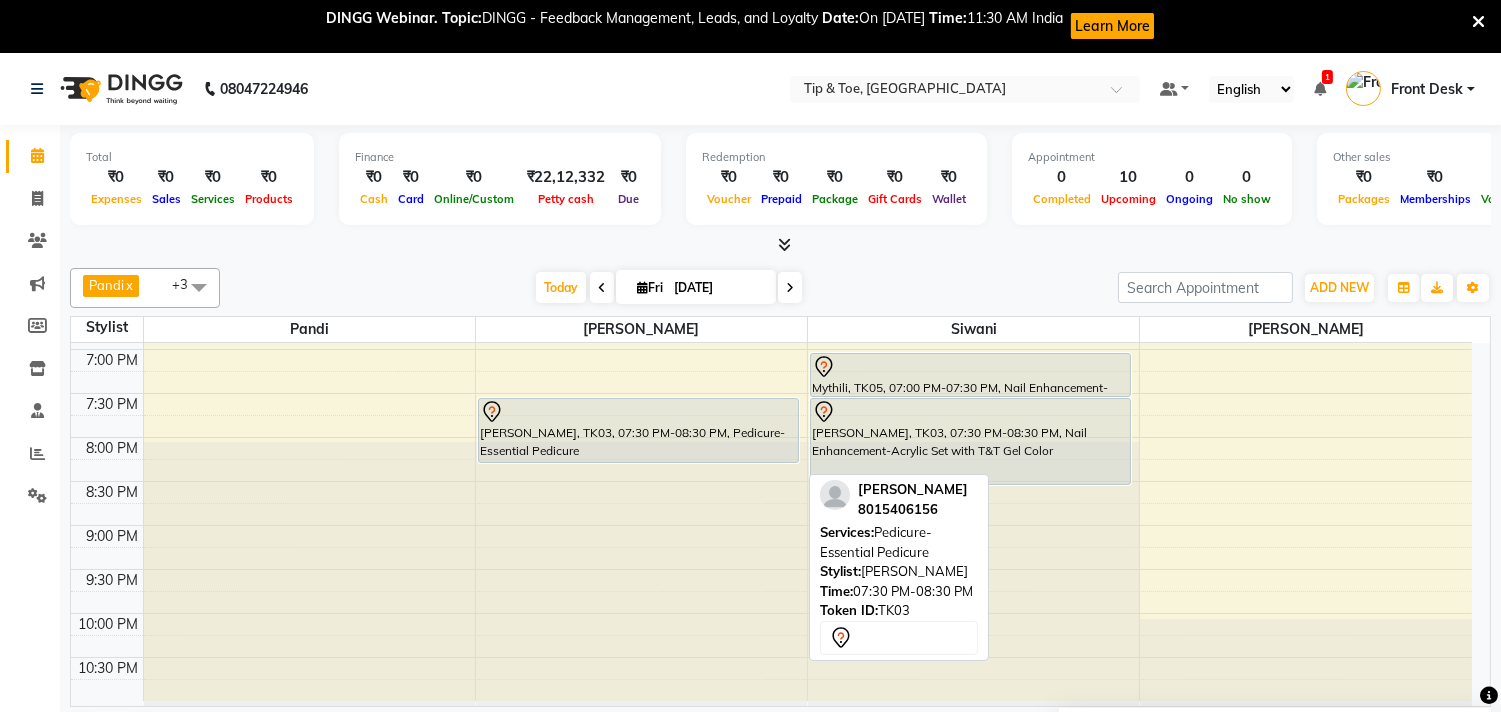 drag, startPoint x: 765, startPoint y: 482, endPoint x: 767, endPoint y: 460, distance: 22.090721 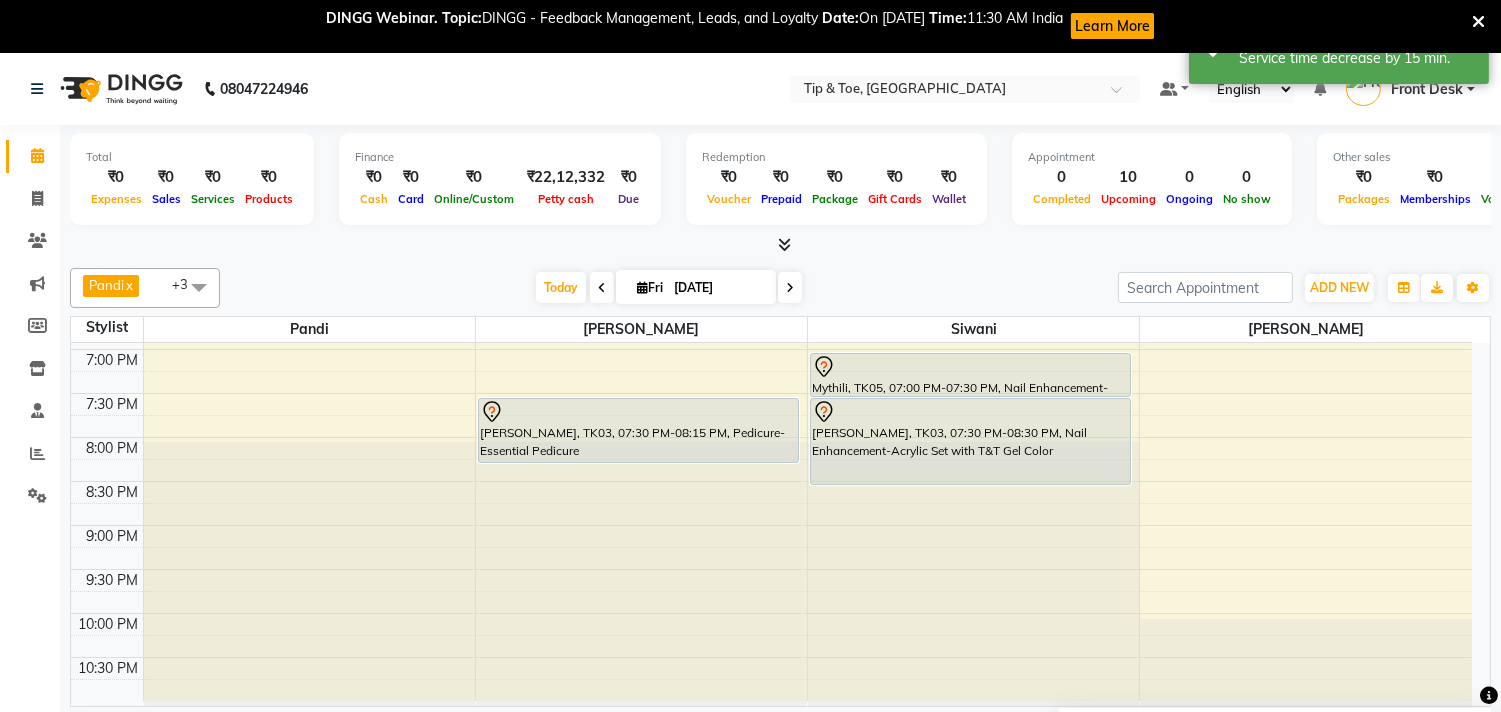 scroll, scrollTop: 53, scrollLeft: 0, axis: vertical 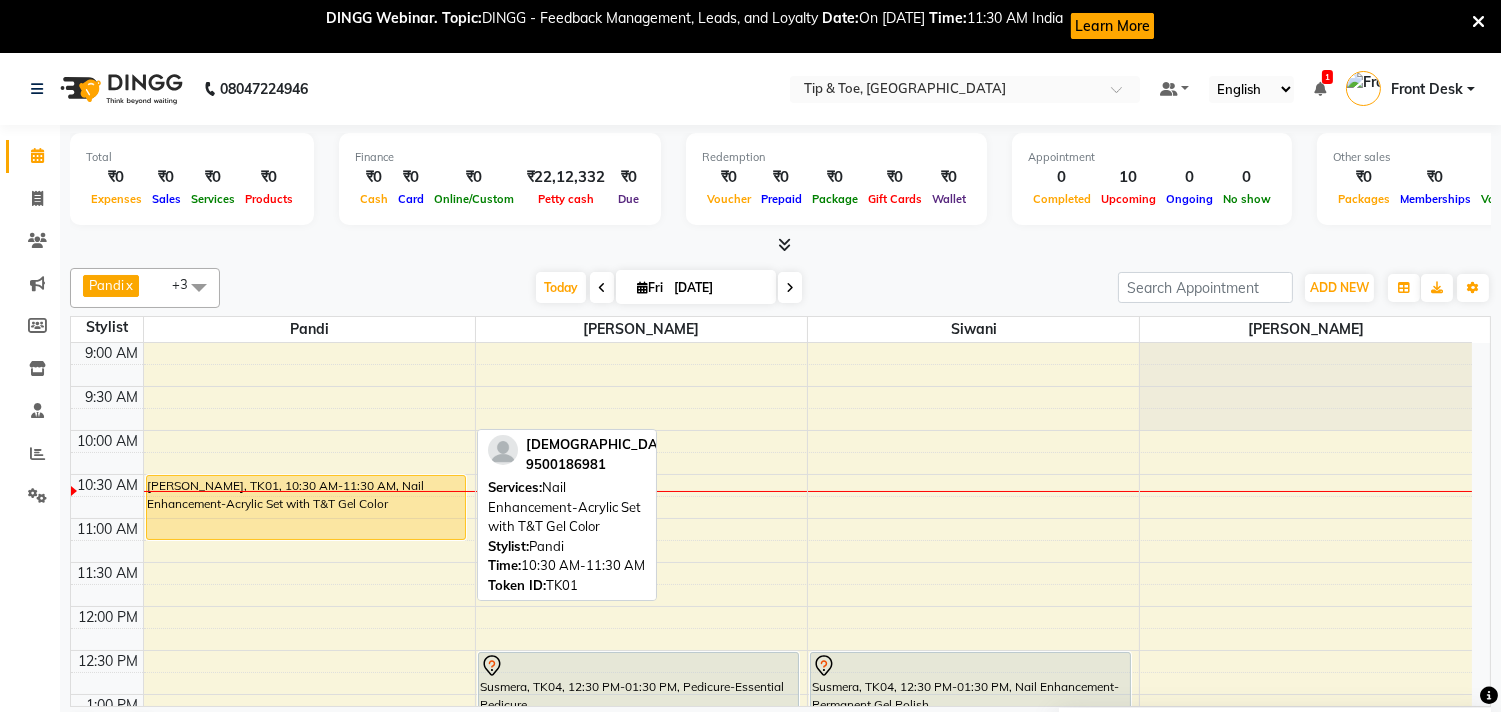 drag, startPoint x: 360, startPoint y: 557, endPoint x: 370, endPoint y: 532, distance: 26.925823 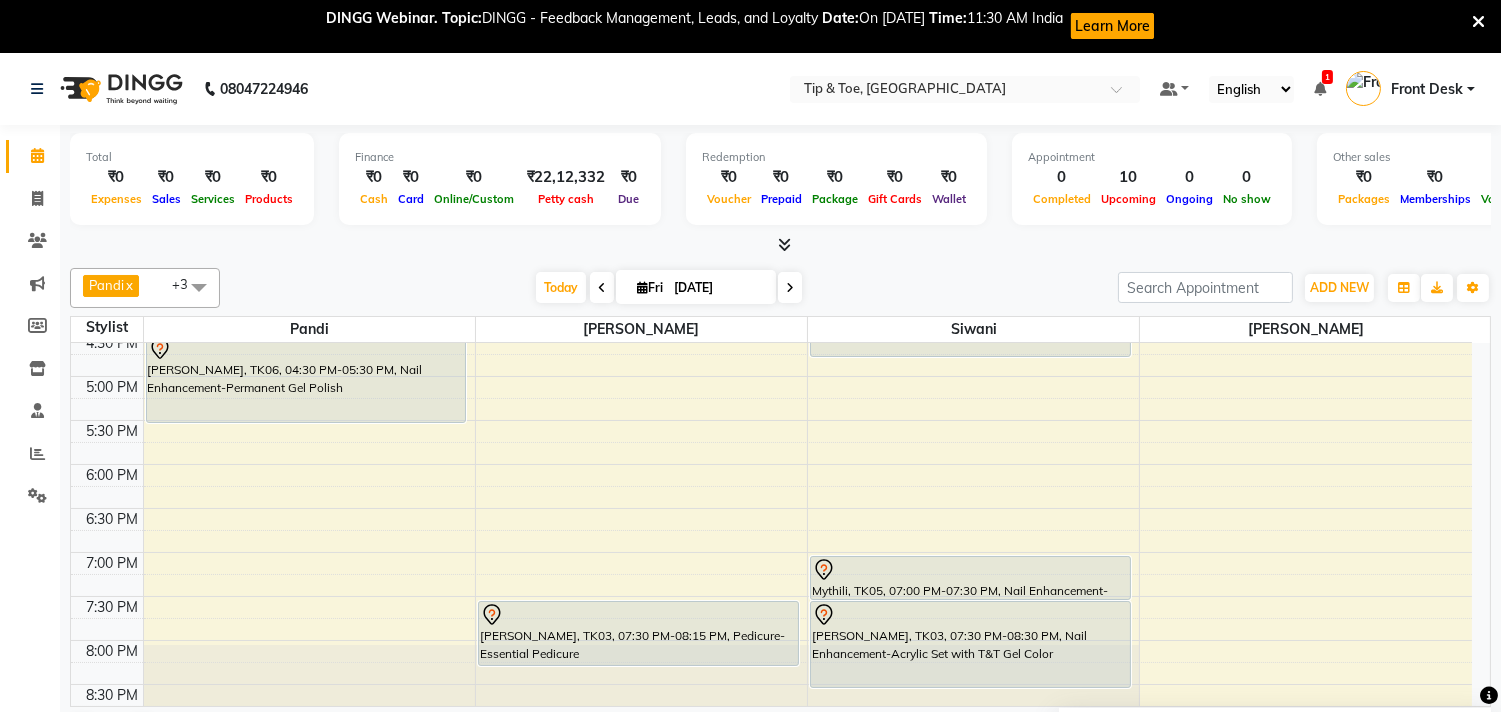 scroll, scrollTop: 873, scrollLeft: 0, axis: vertical 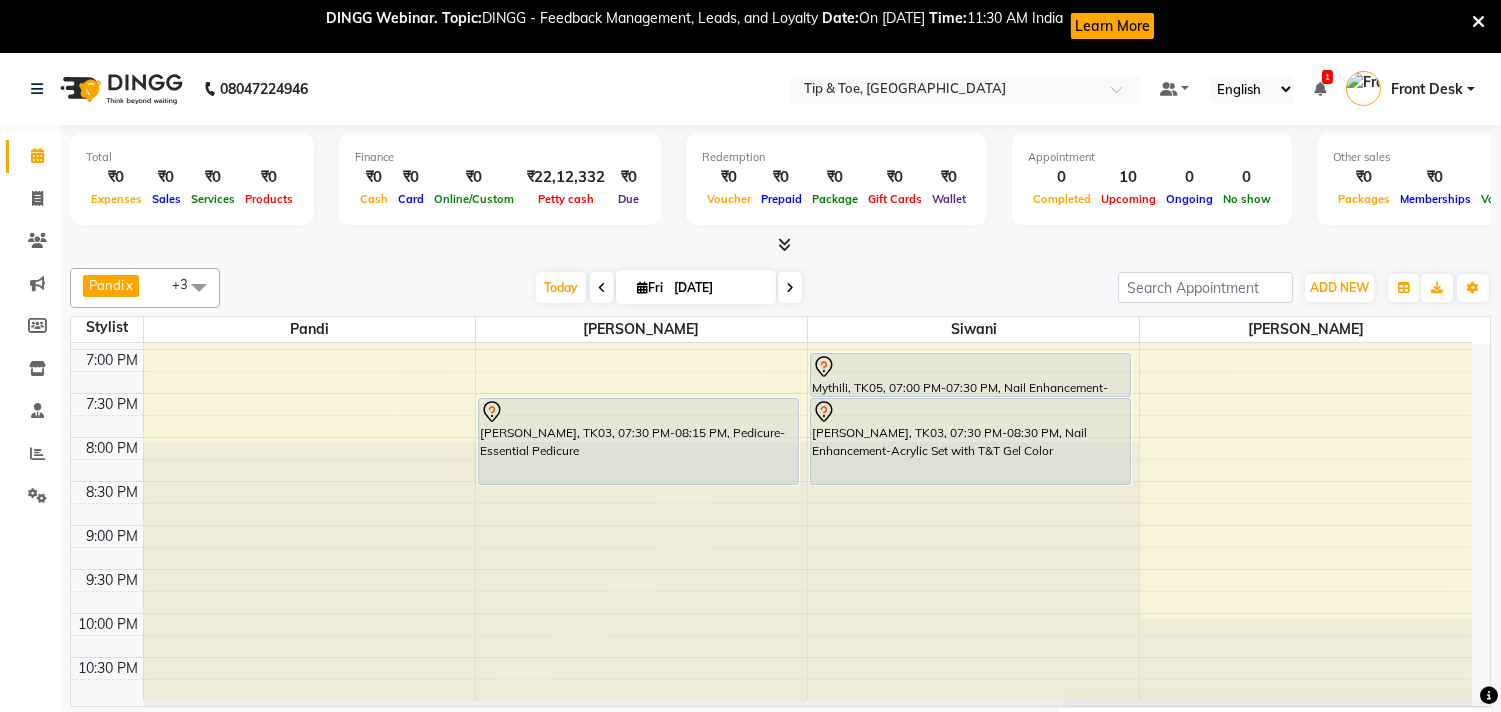 drag, startPoint x: 625, startPoint y: 458, endPoint x: 625, endPoint y: 472, distance: 14 